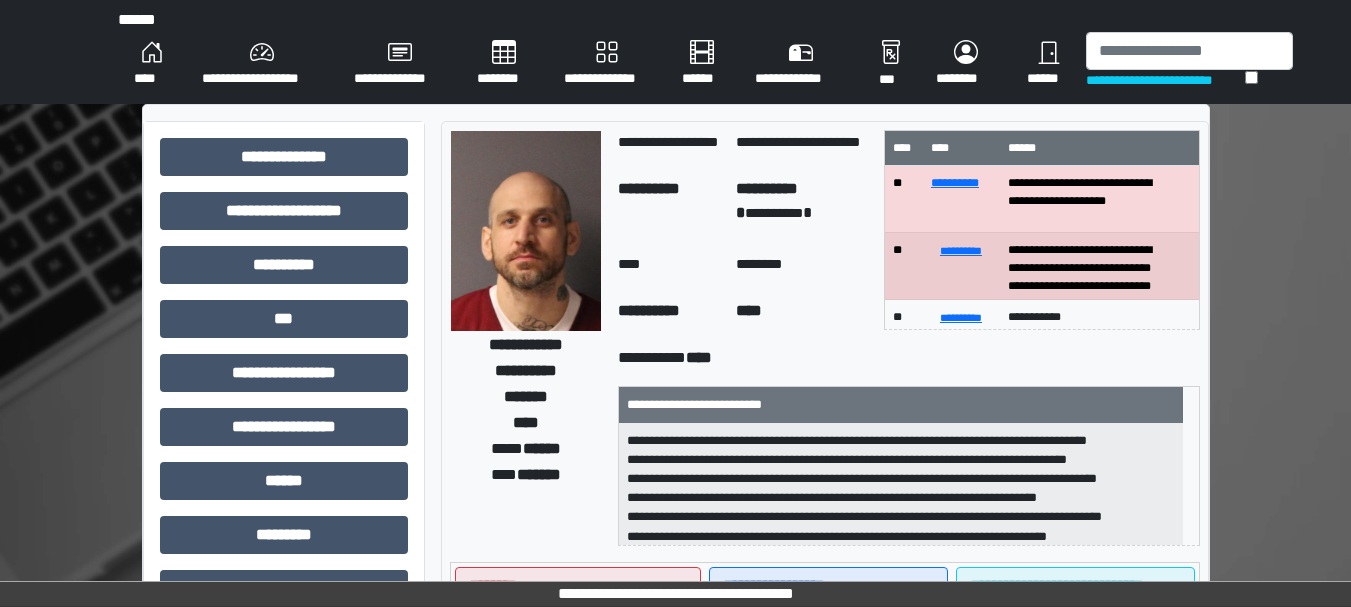 scroll, scrollTop: 0, scrollLeft: 0, axis: both 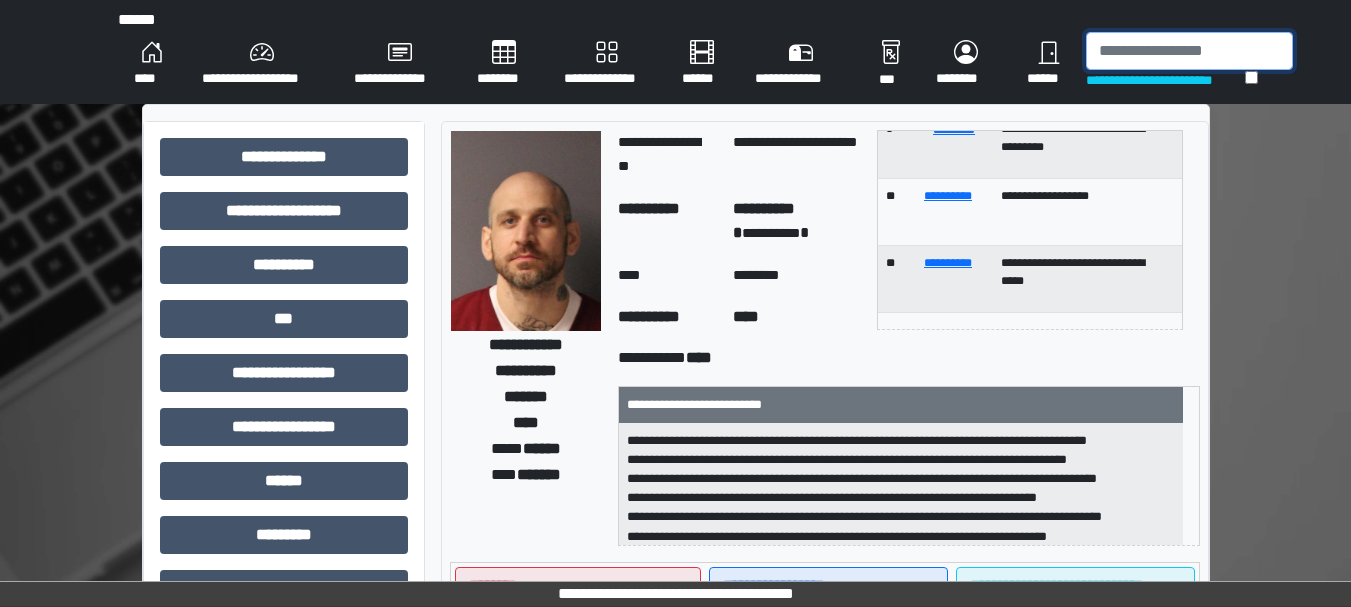 click at bounding box center (1189, 51) 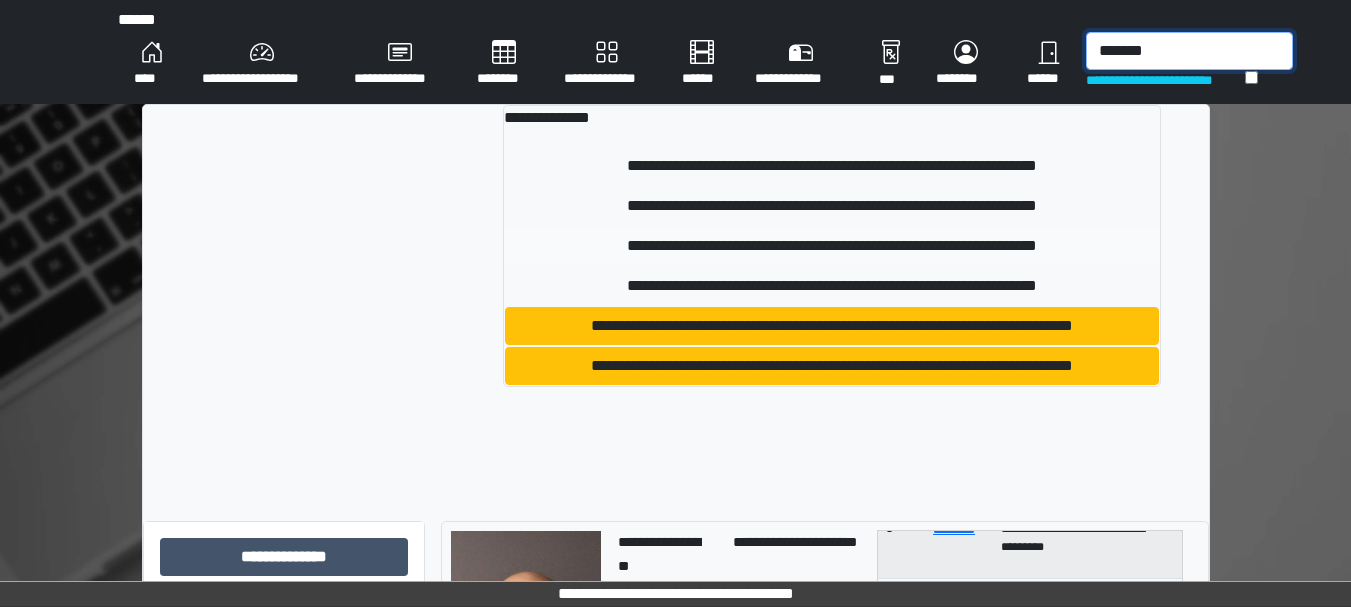 type on "*******" 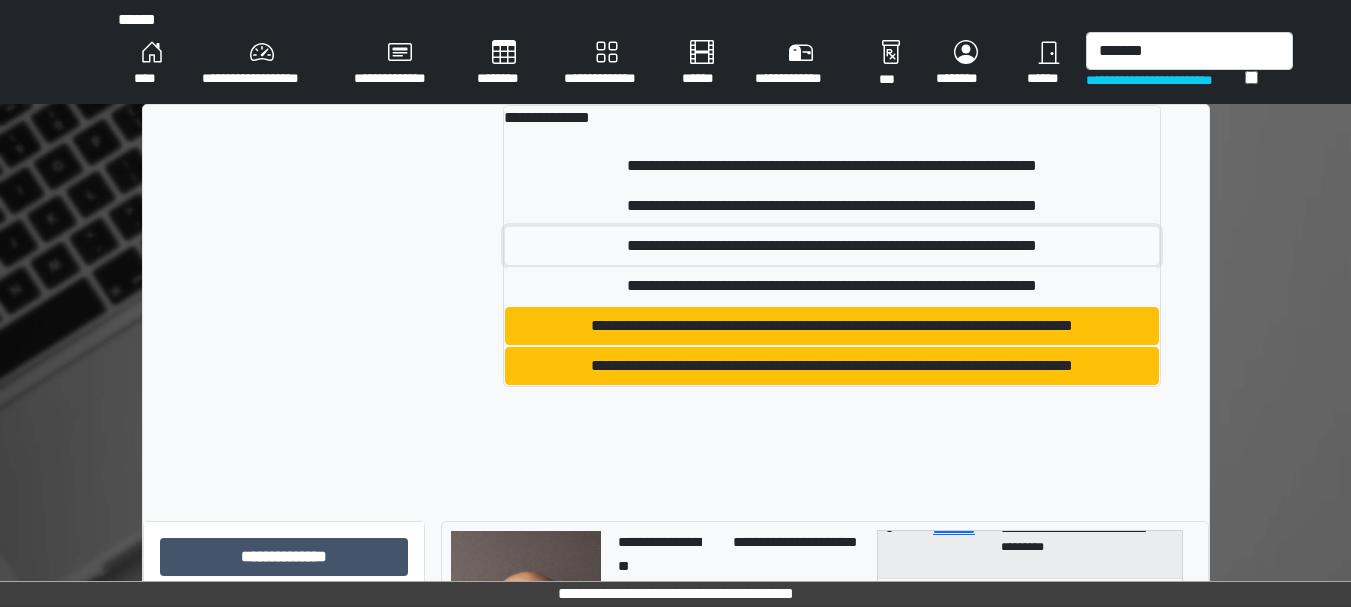 click on "**********" at bounding box center (831, 246) 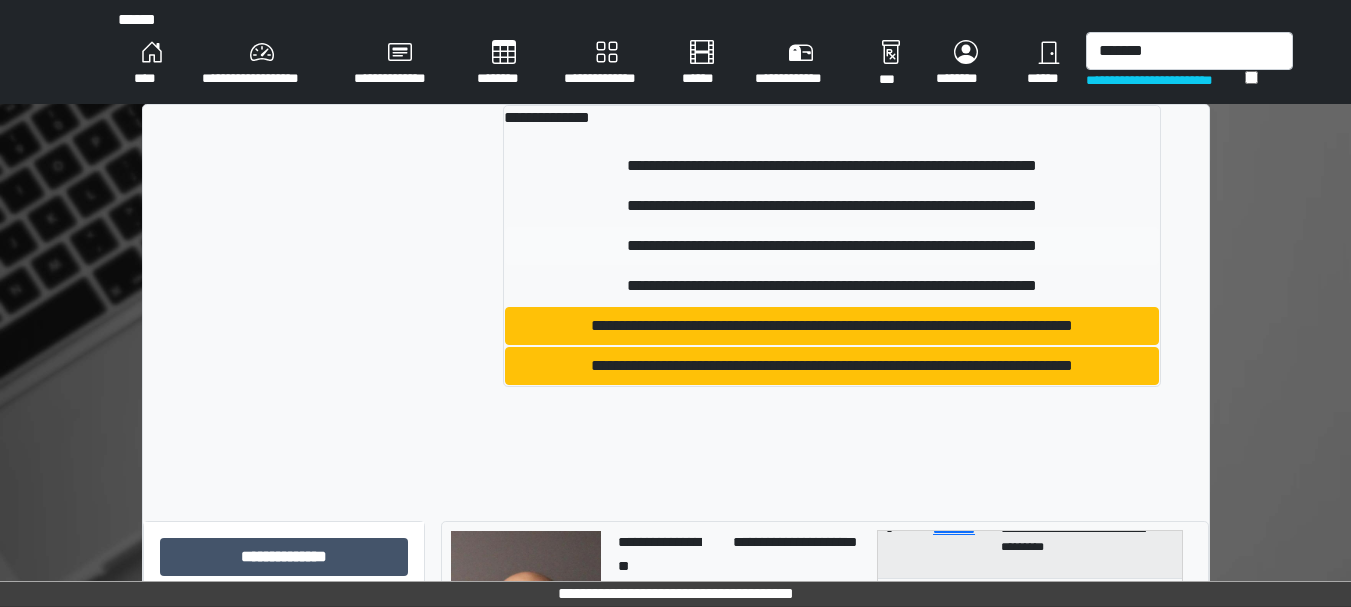 type 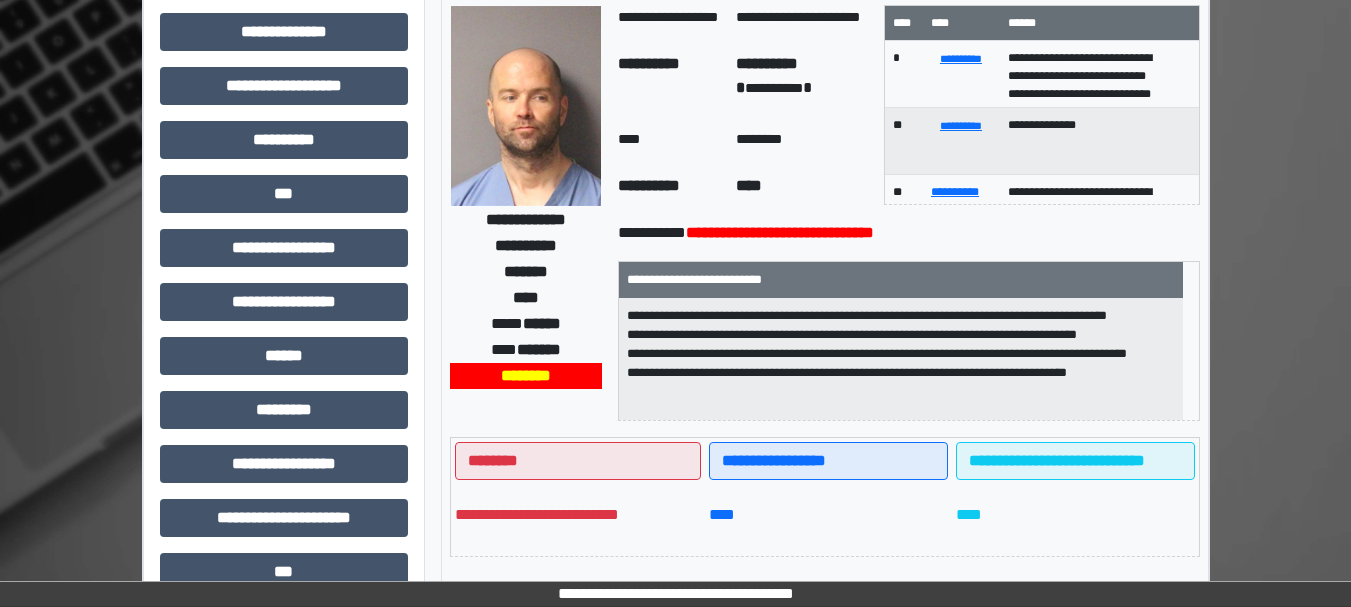 scroll, scrollTop: 126, scrollLeft: 0, axis: vertical 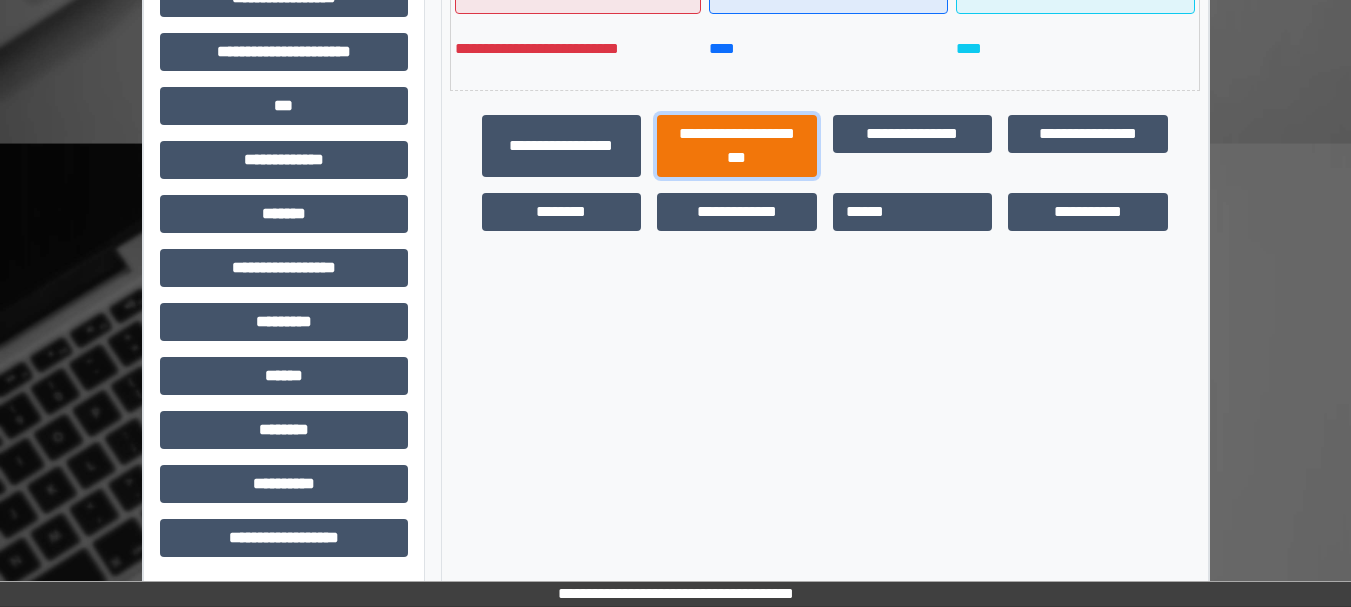 click on "**********" at bounding box center [737, 146] 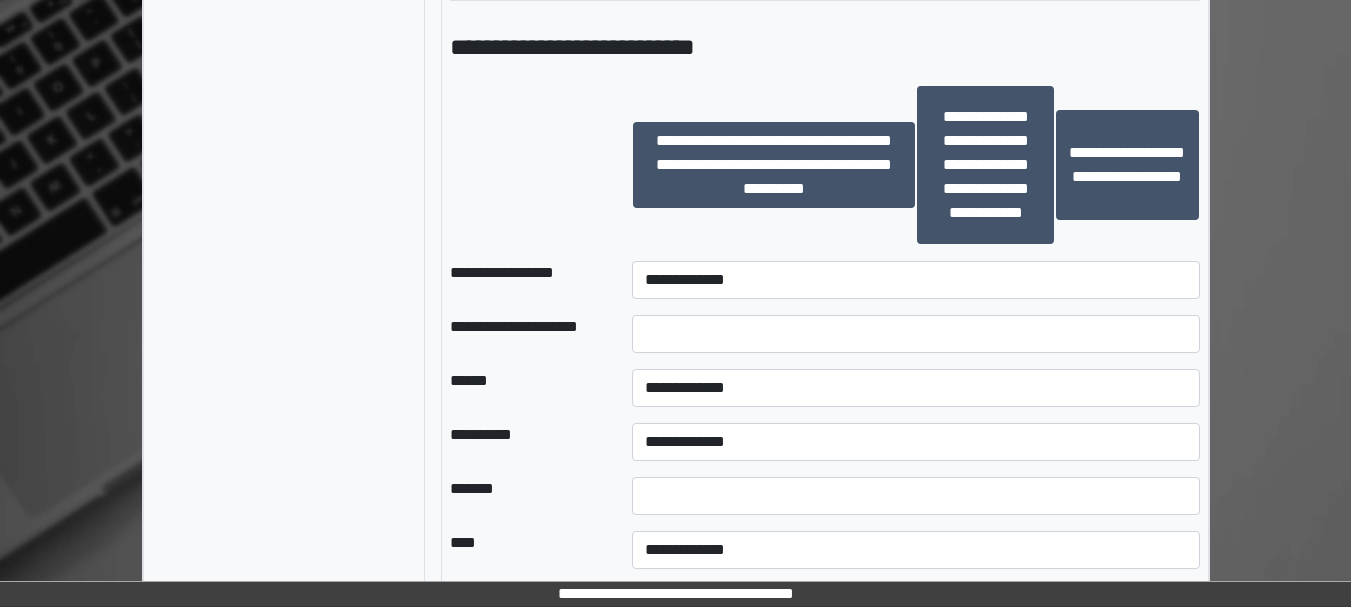 scroll, scrollTop: 1804, scrollLeft: 0, axis: vertical 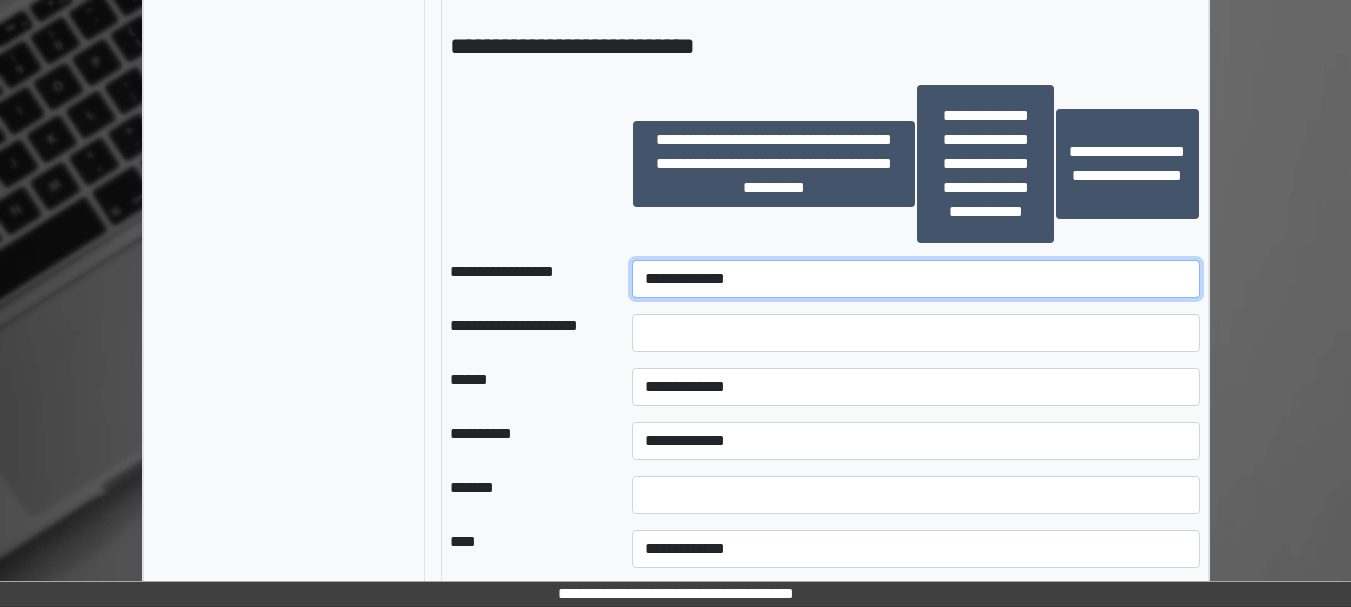 click on "**********" at bounding box center (915, 279) 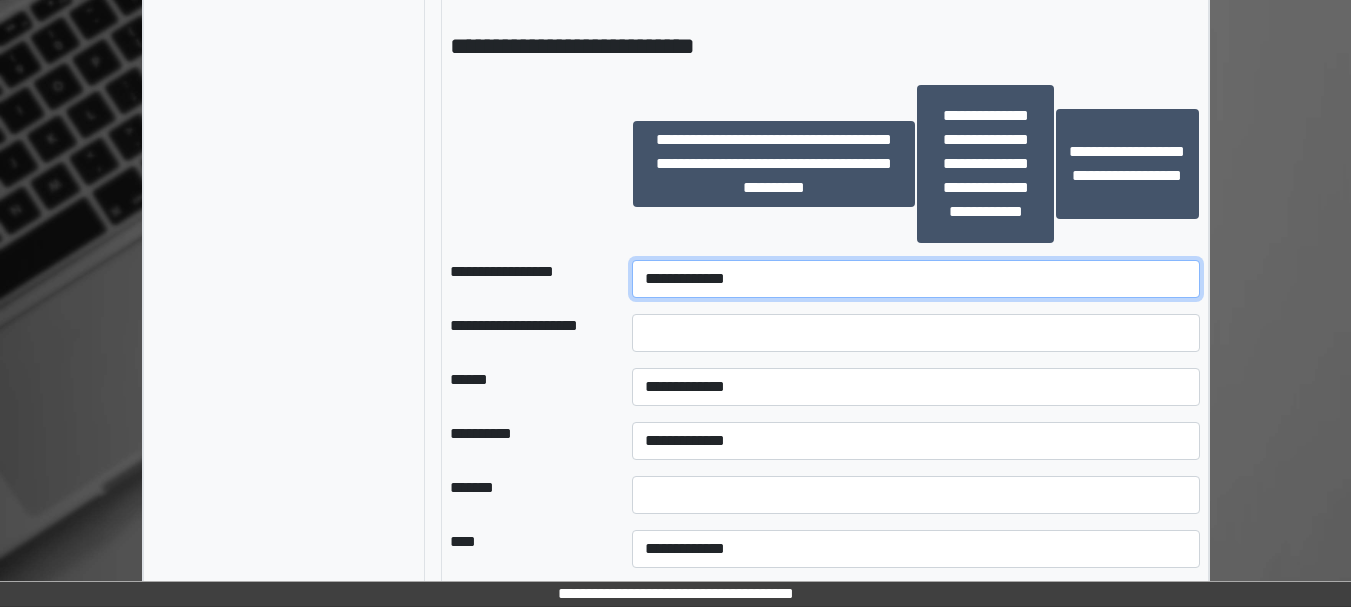 select on "*********" 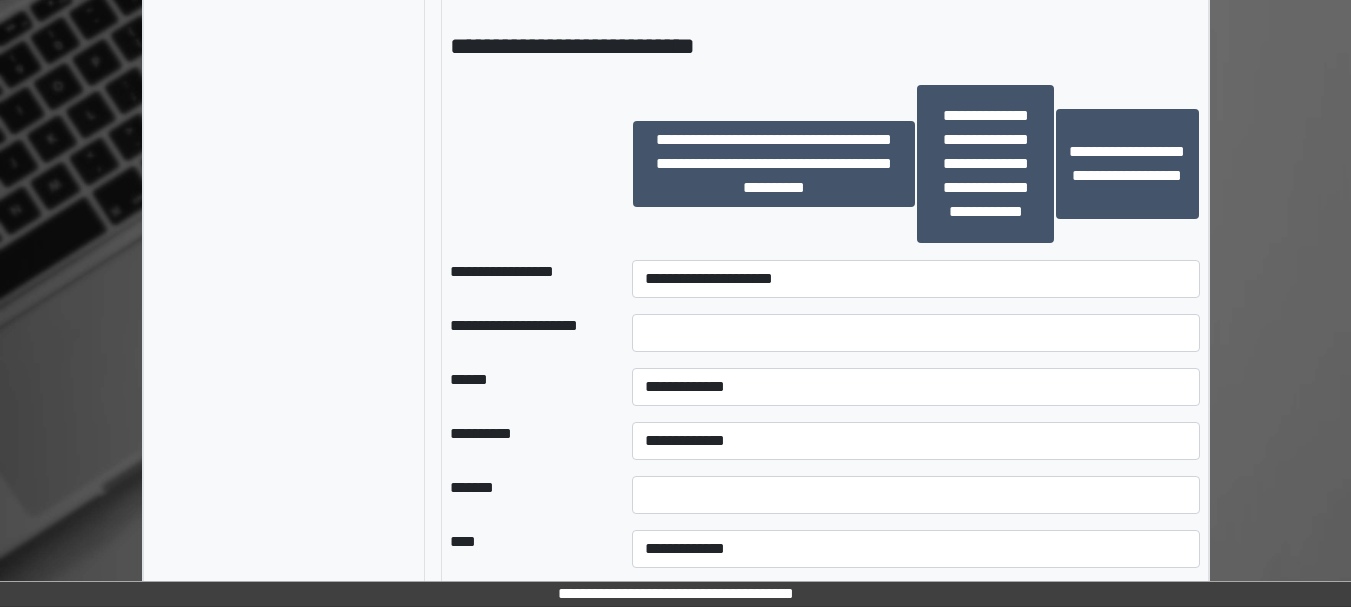 click at bounding box center [915, 333] 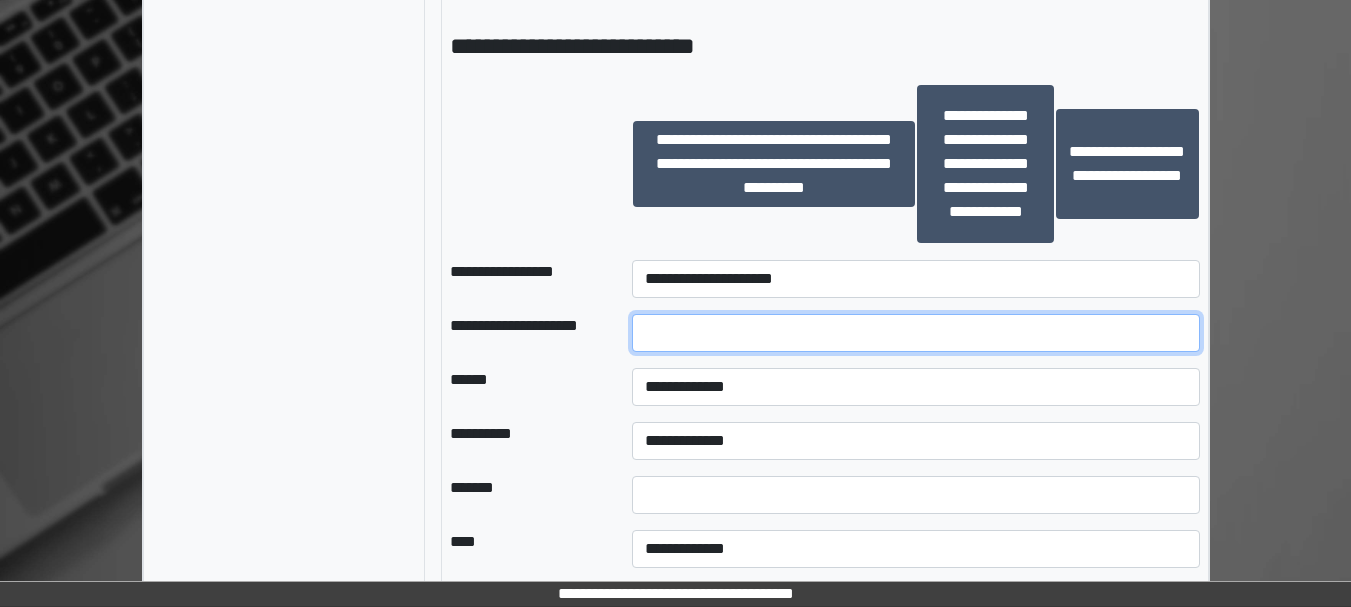 click at bounding box center [915, 333] 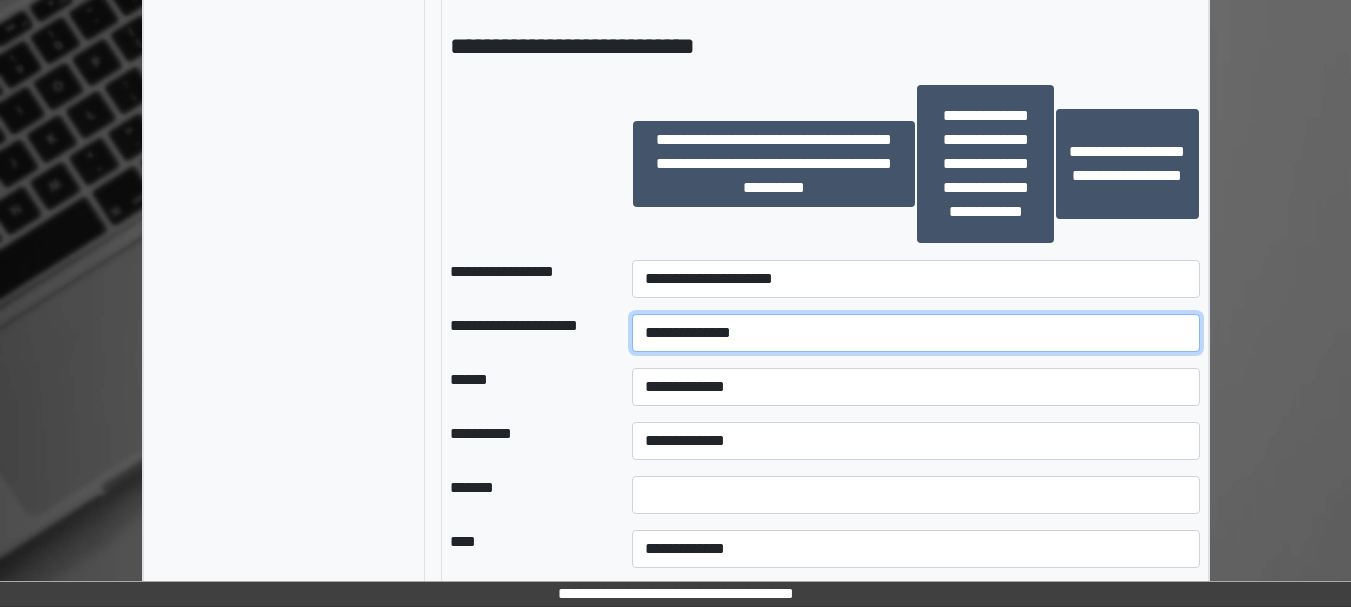 type on "**********" 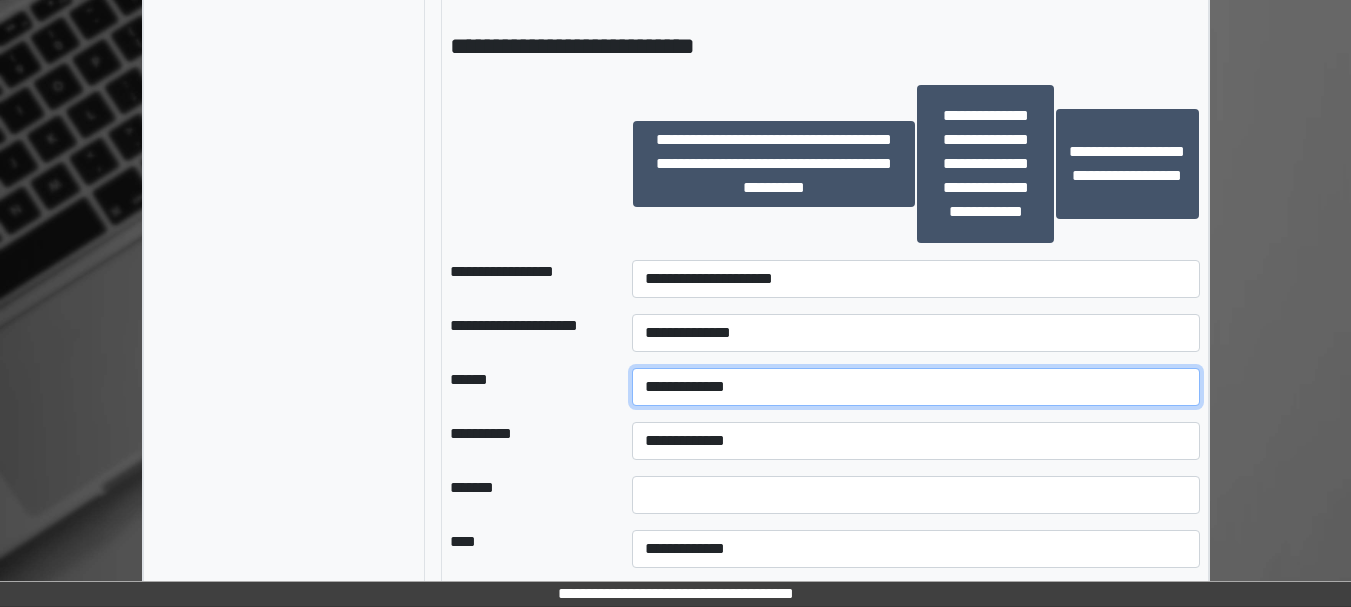 click on "**********" at bounding box center [915, 387] 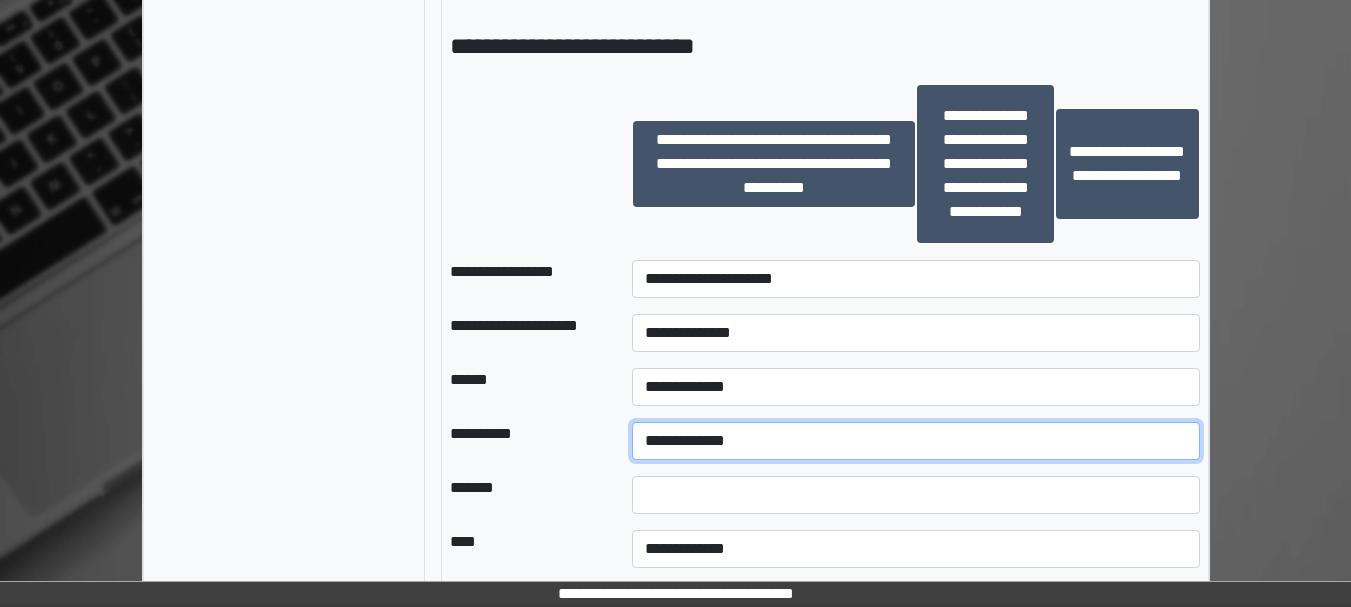 click on "**********" at bounding box center [915, 441] 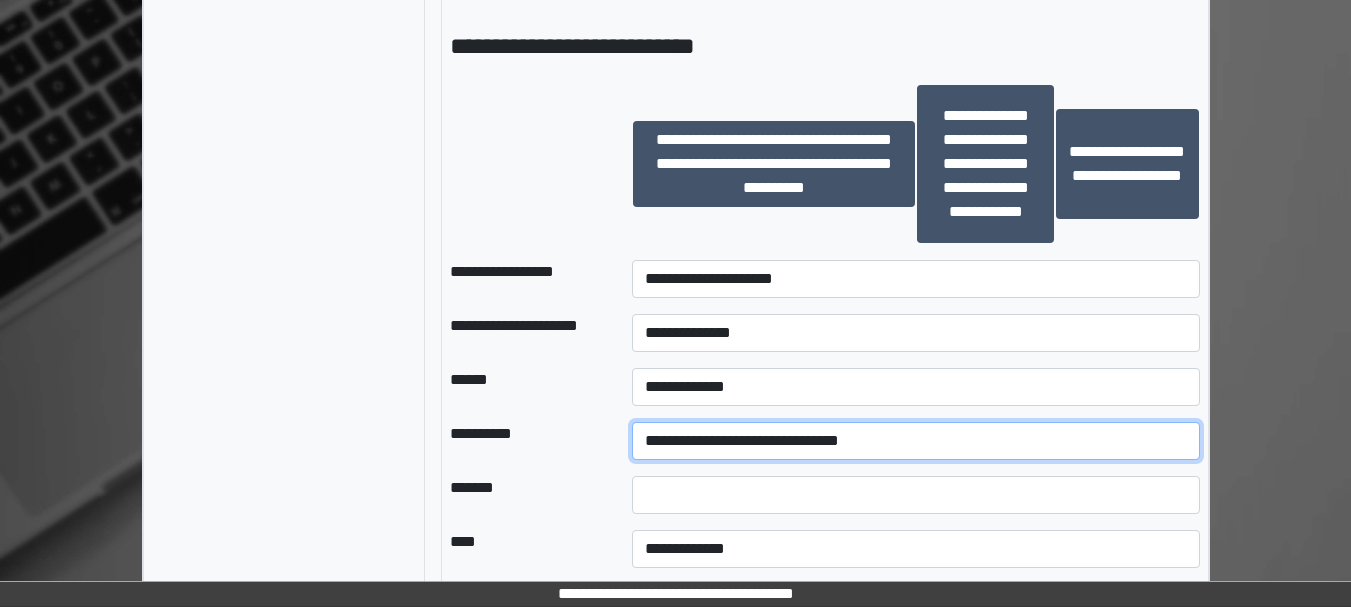 click on "**********" at bounding box center (915, 441) 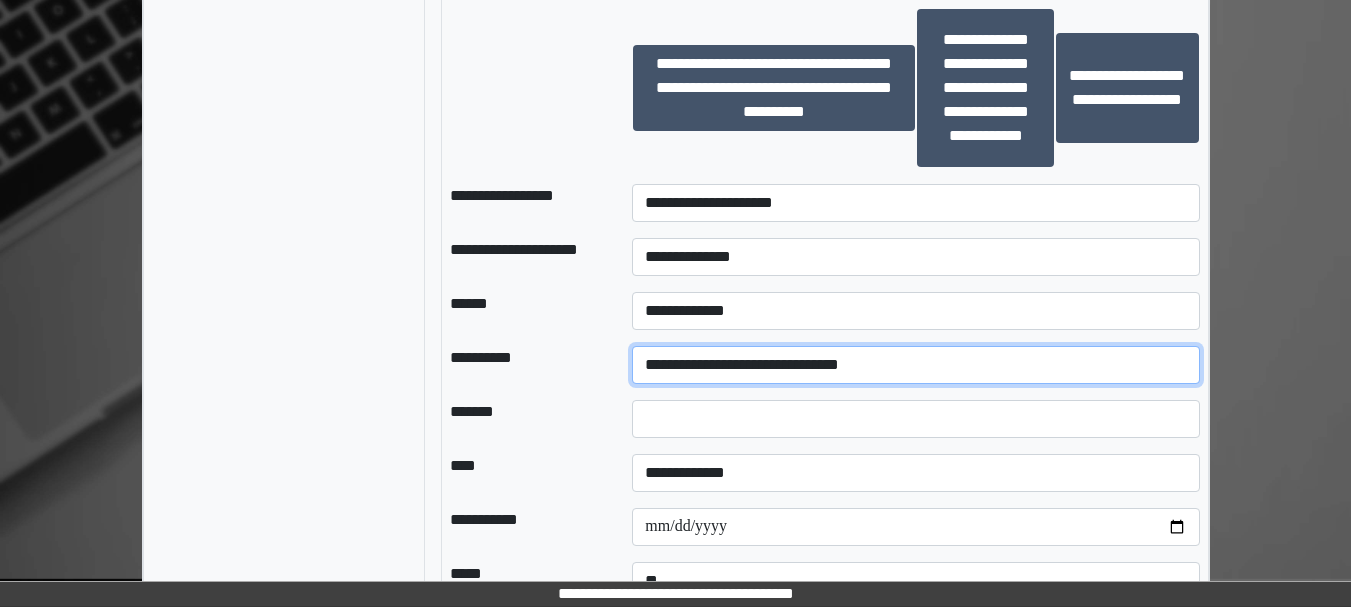 scroll, scrollTop: 1882, scrollLeft: 0, axis: vertical 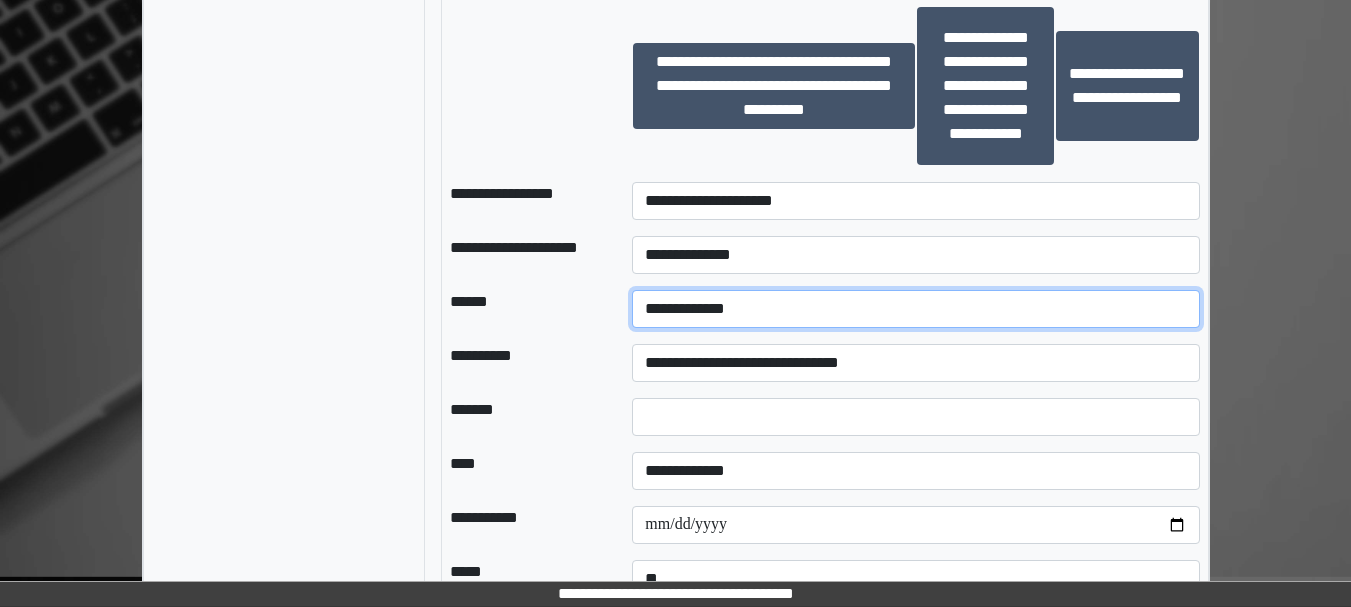 click on "**********" at bounding box center (915, 309) 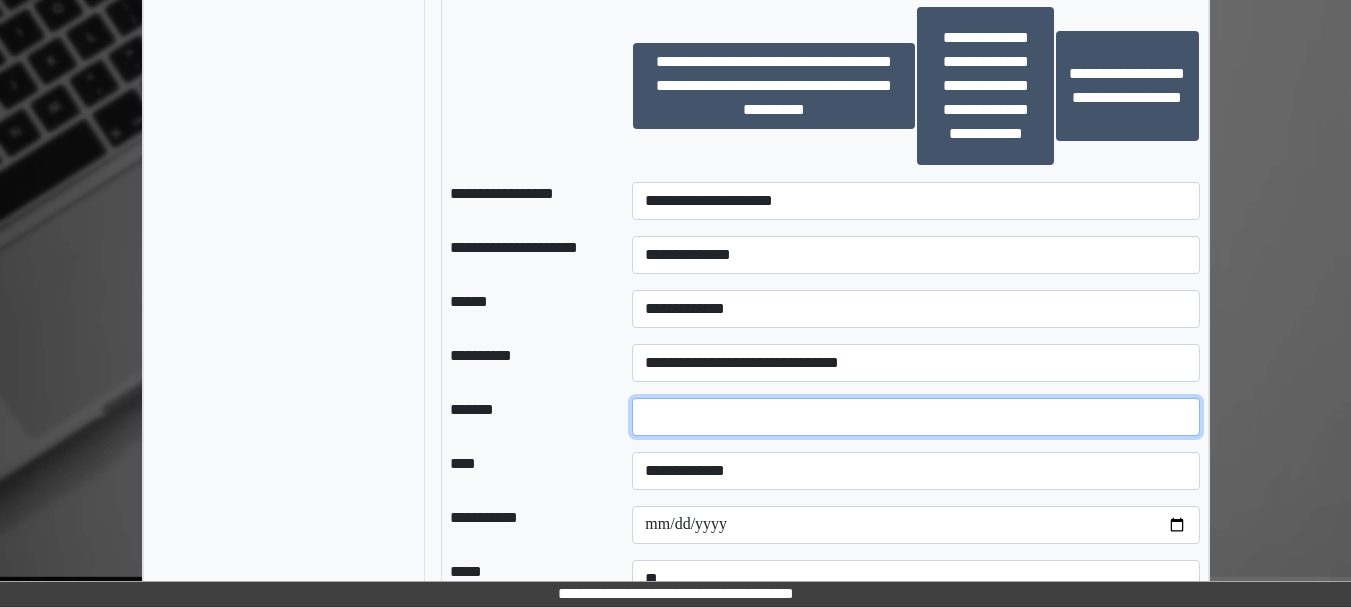 click at bounding box center [915, 417] 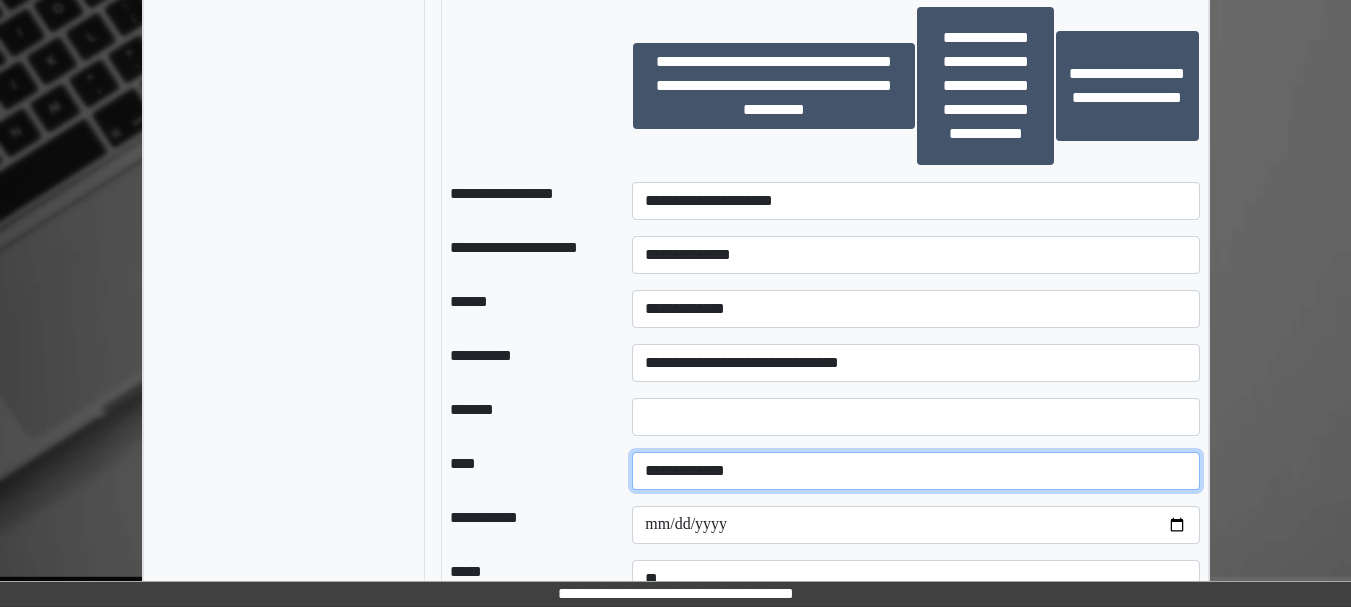 click on "**********" at bounding box center [915, 471] 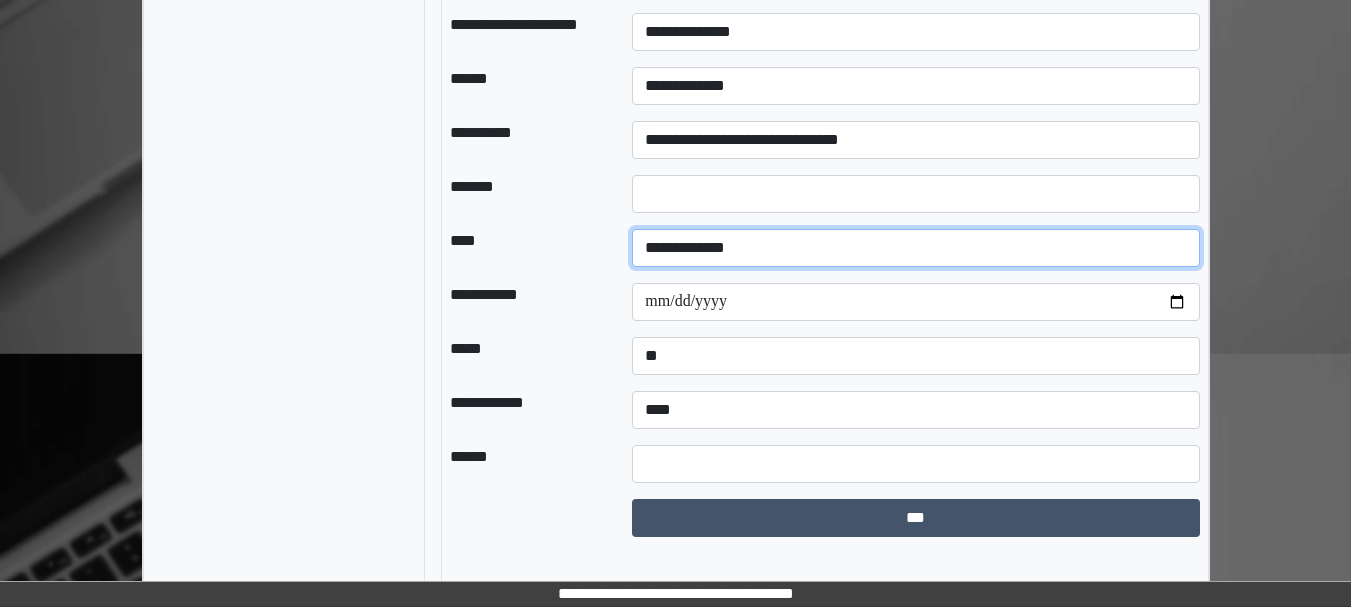 scroll, scrollTop: 2106, scrollLeft: 0, axis: vertical 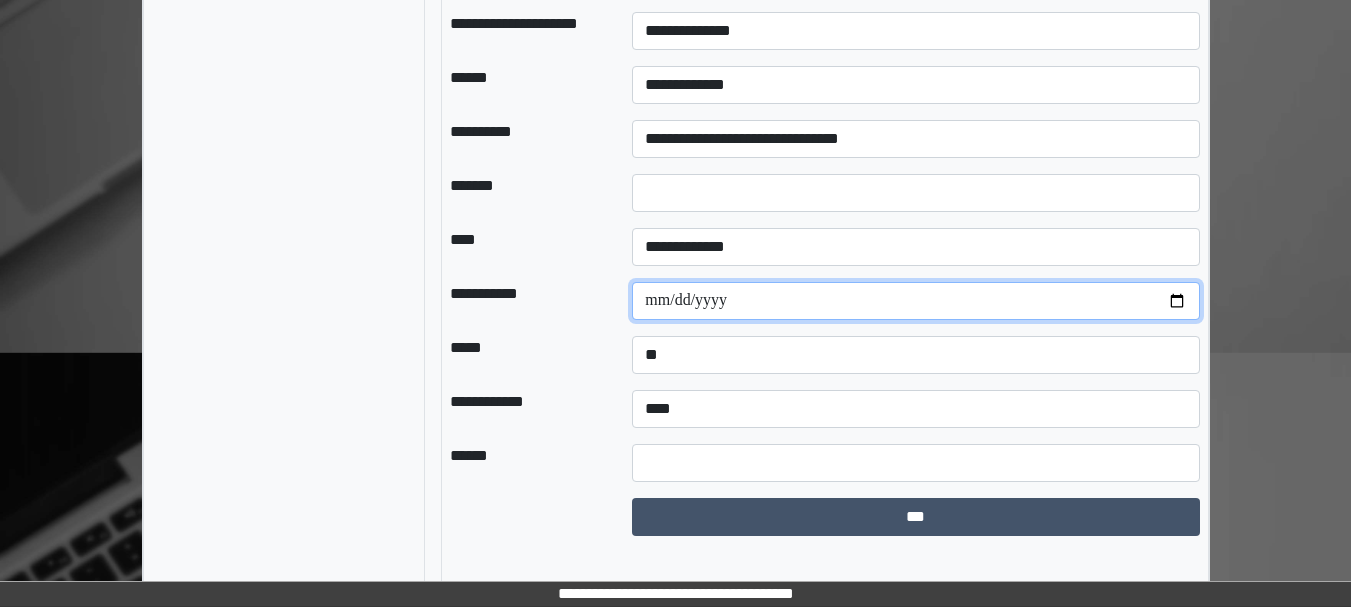 click at bounding box center (915, 301) 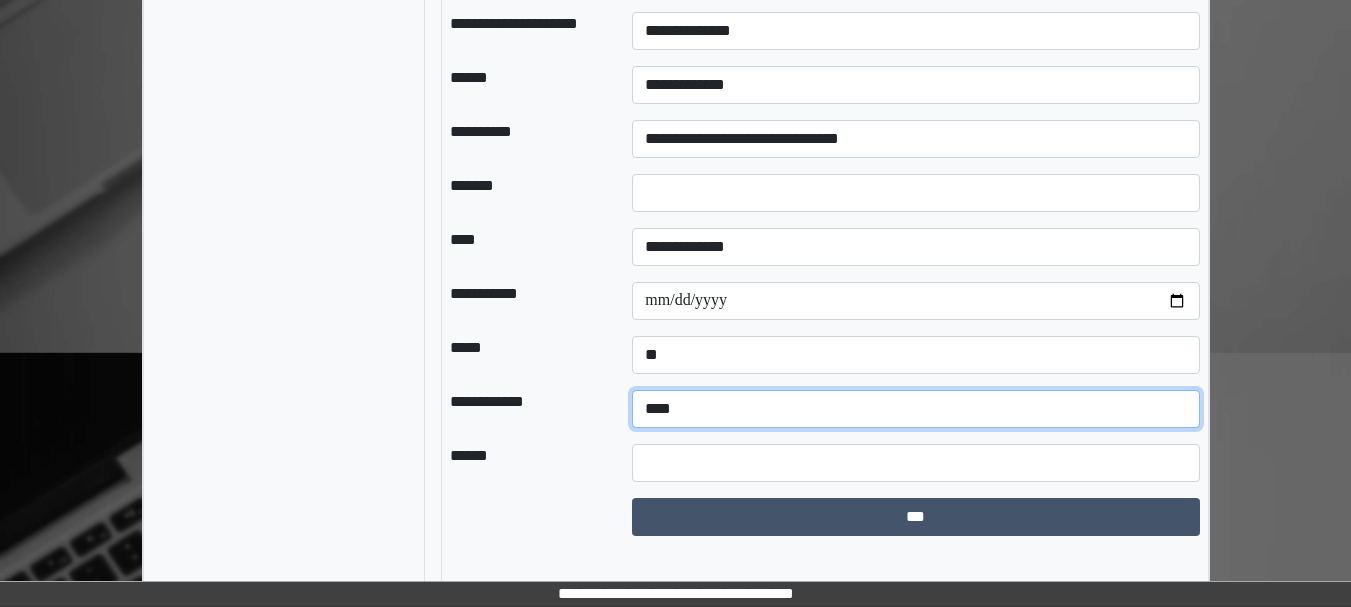click on "**********" at bounding box center [915, 409] 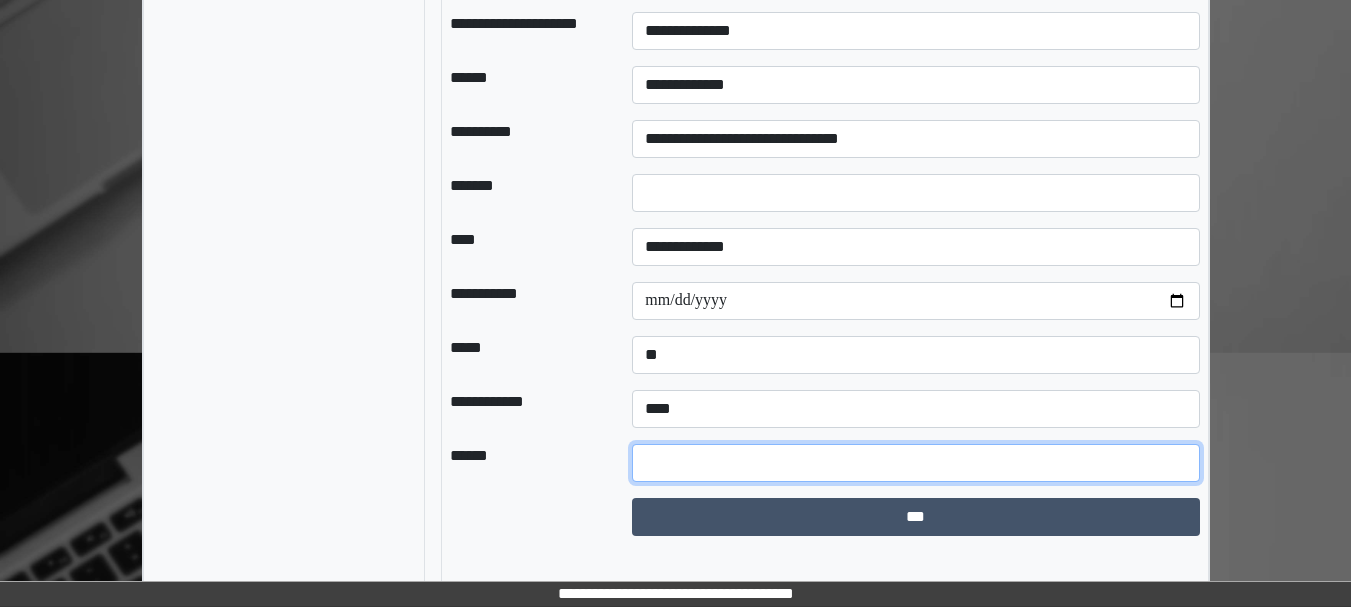 click at bounding box center [915, 463] 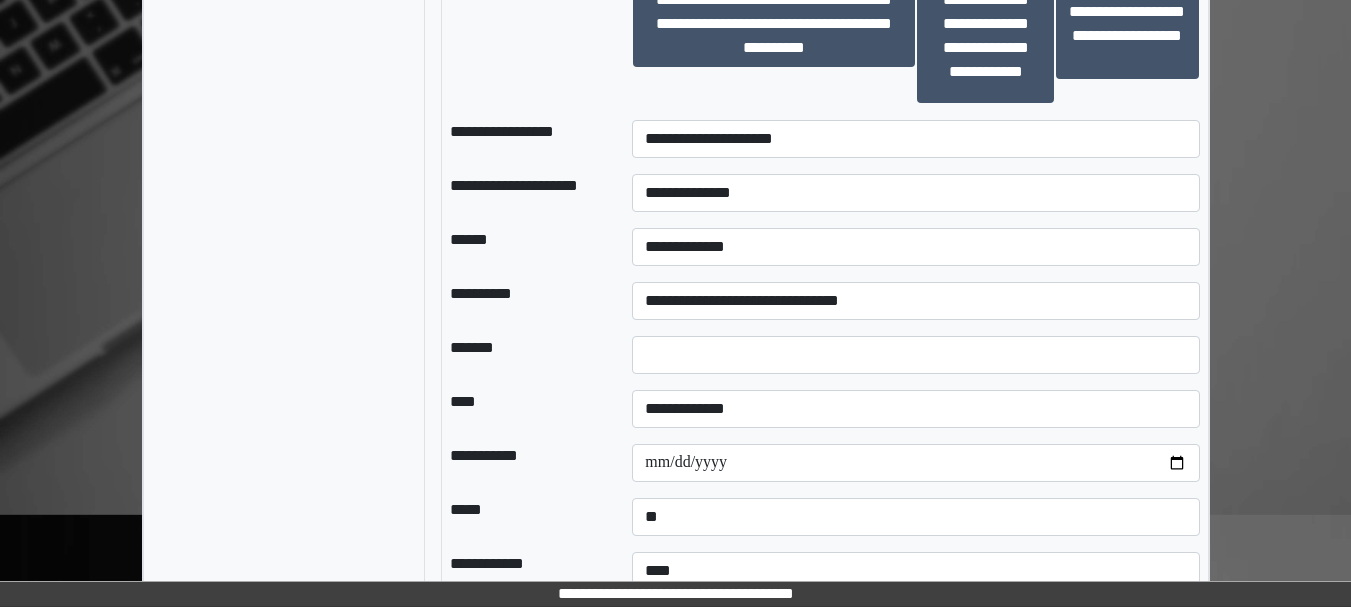 scroll, scrollTop: 2119, scrollLeft: 0, axis: vertical 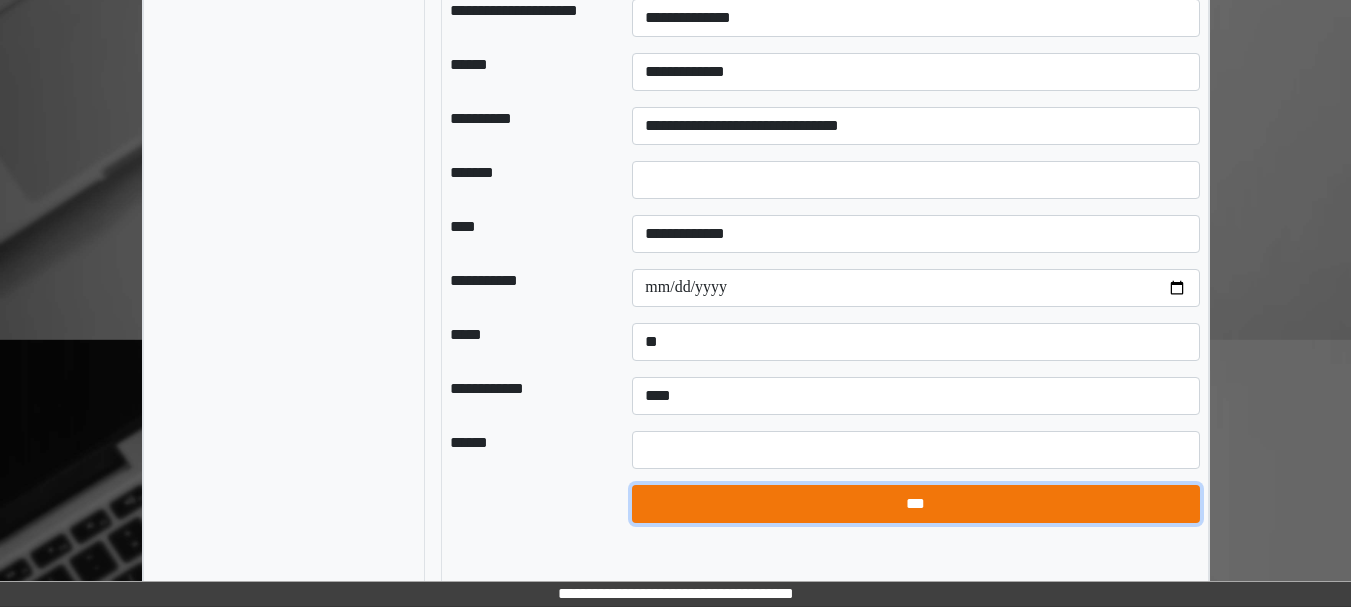 click on "***" at bounding box center (915, 504) 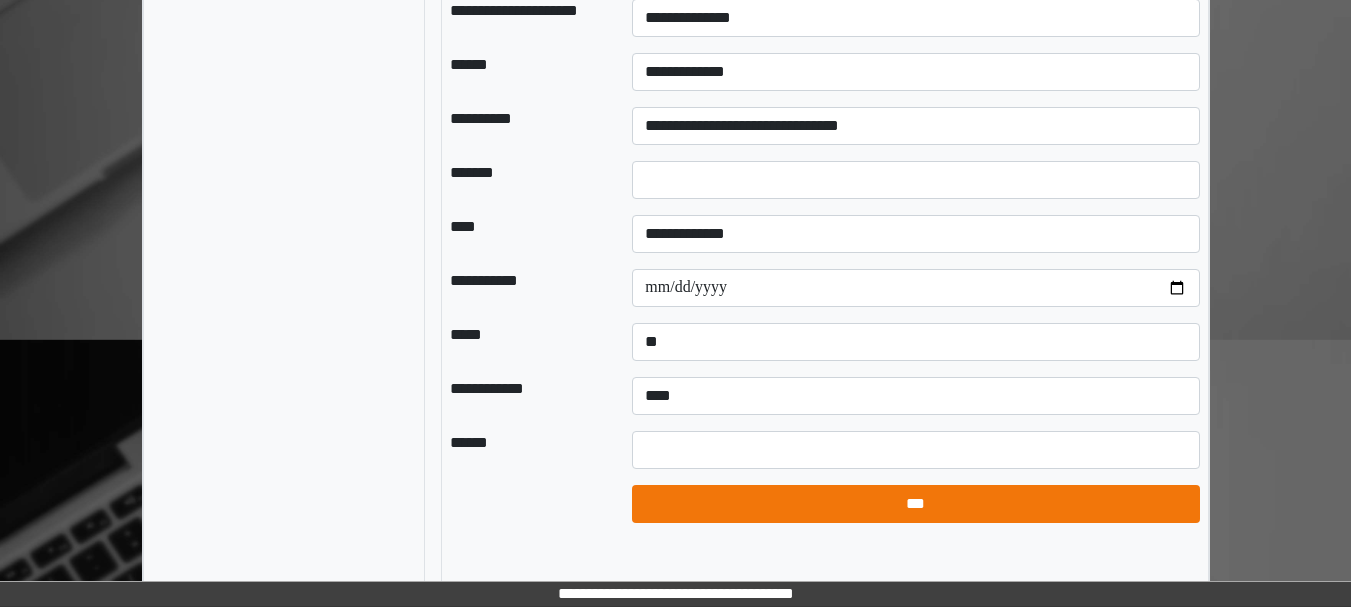 select on "*" 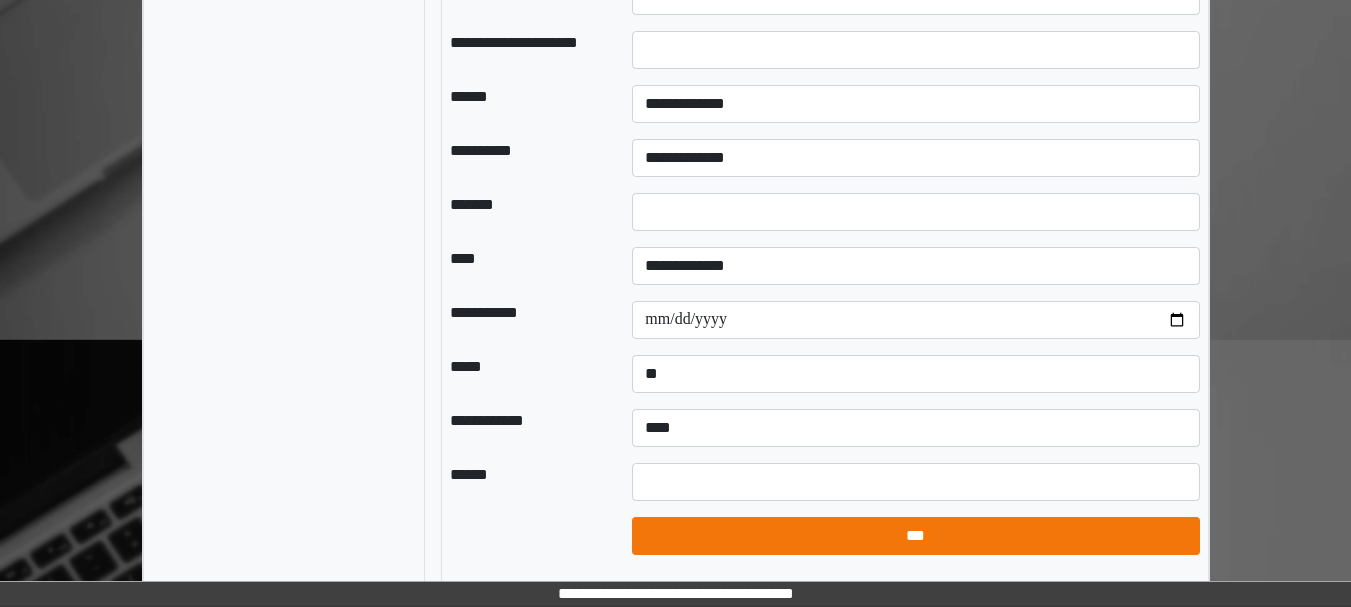 scroll, scrollTop: 2010, scrollLeft: 0, axis: vertical 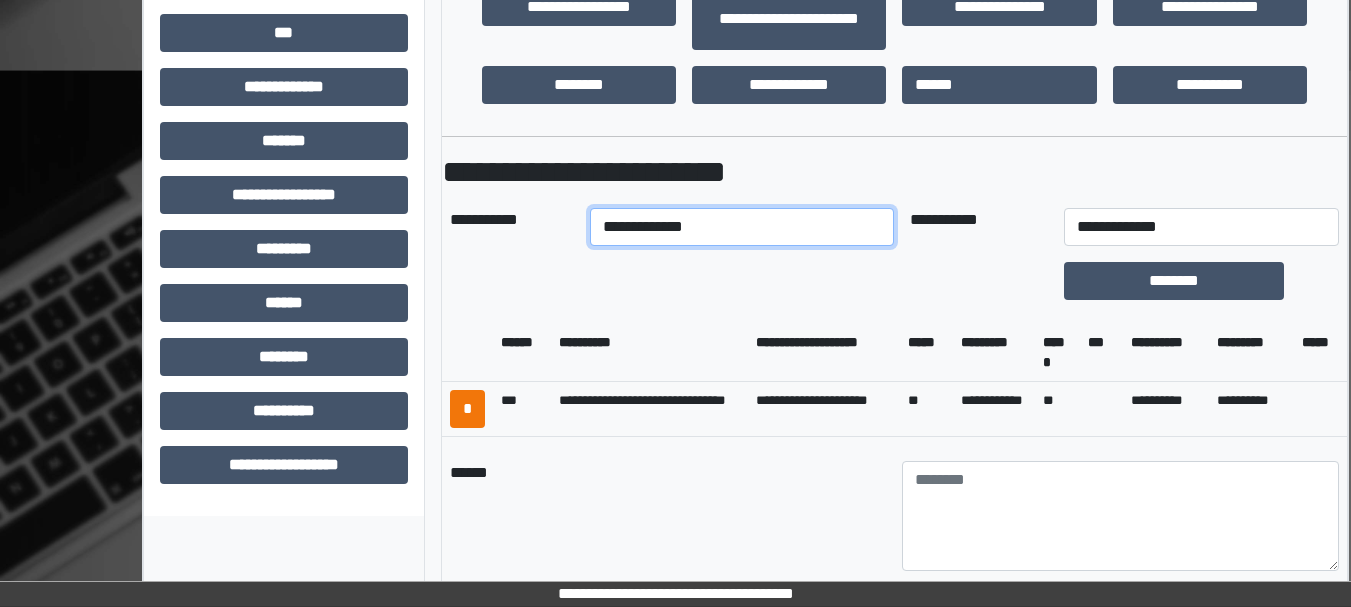 click on "**********" at bounding box center [742, 227] 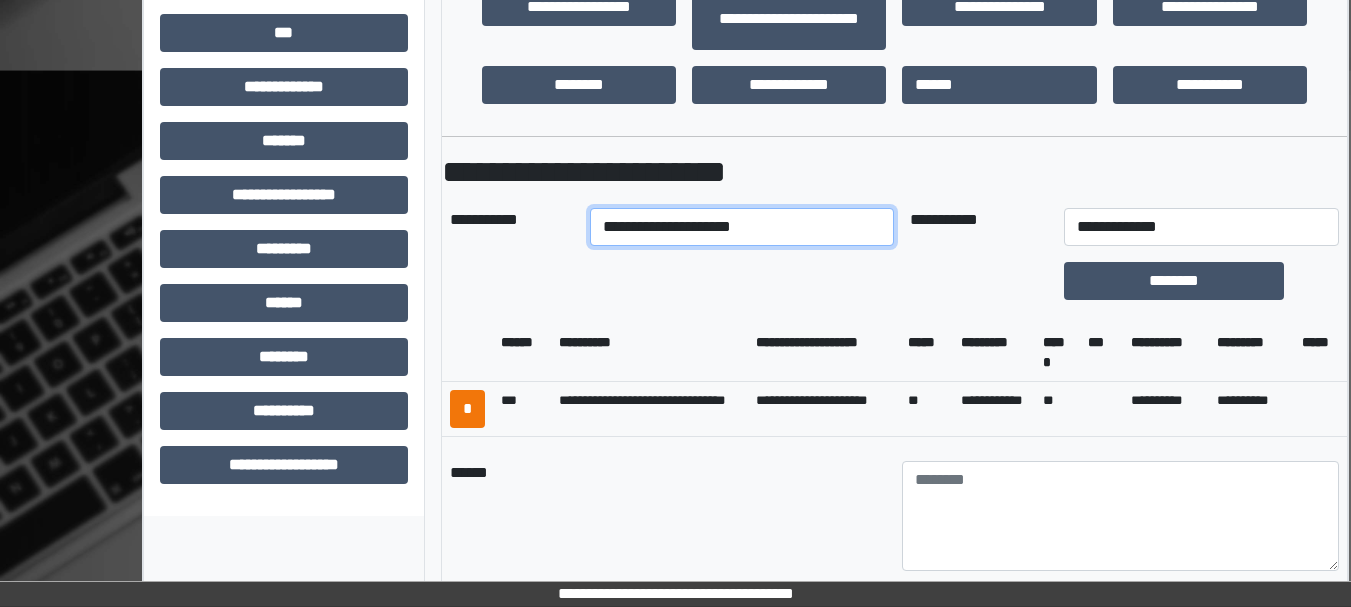click on "**********" at bounding box center [742, 227] 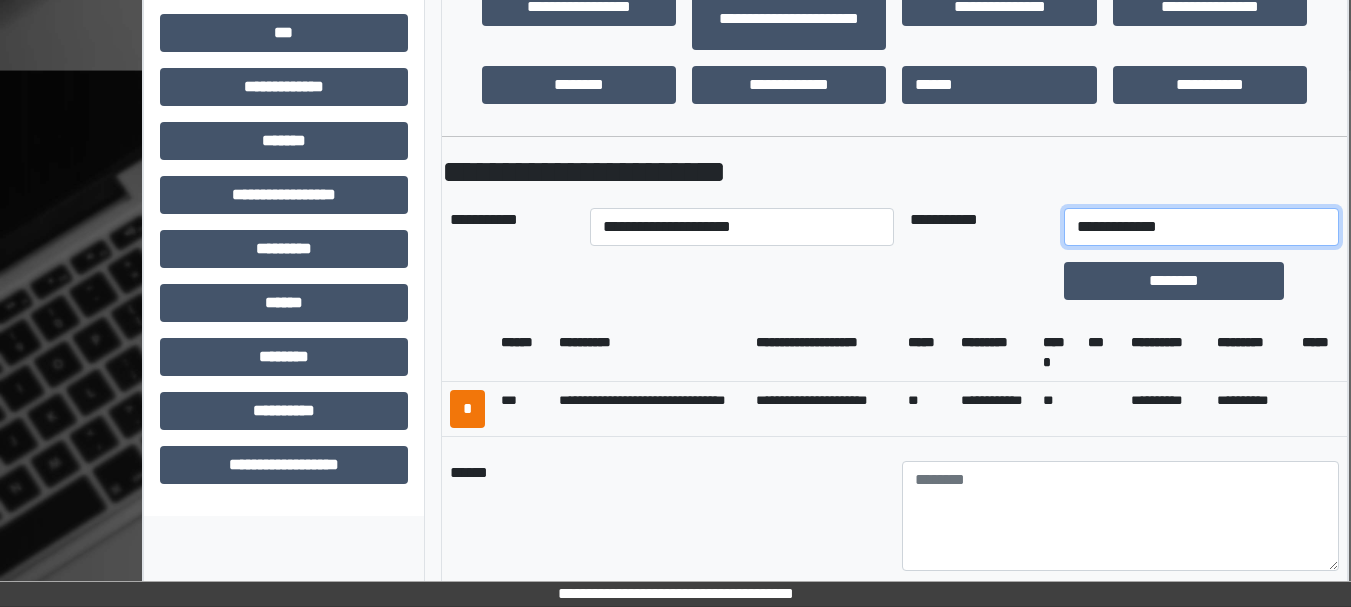 click on "**********" at bounding box center (1202, 227) 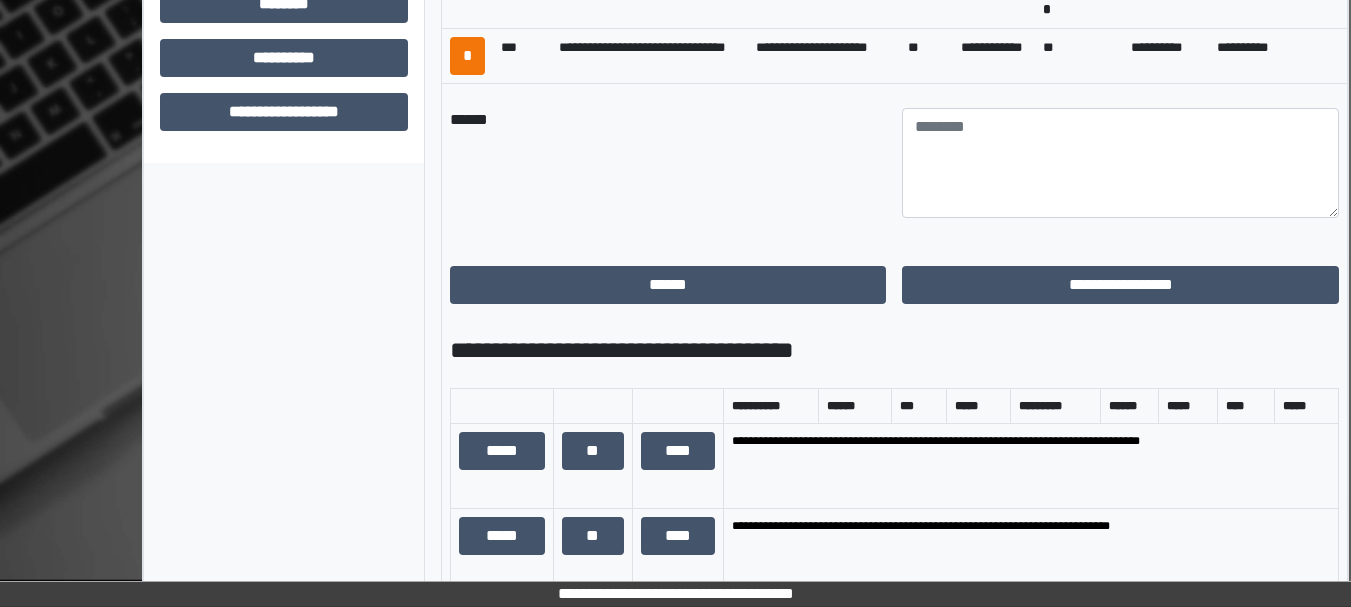 scroll, scrollTop: 1016, scrollLeft: 0, axis: vertical 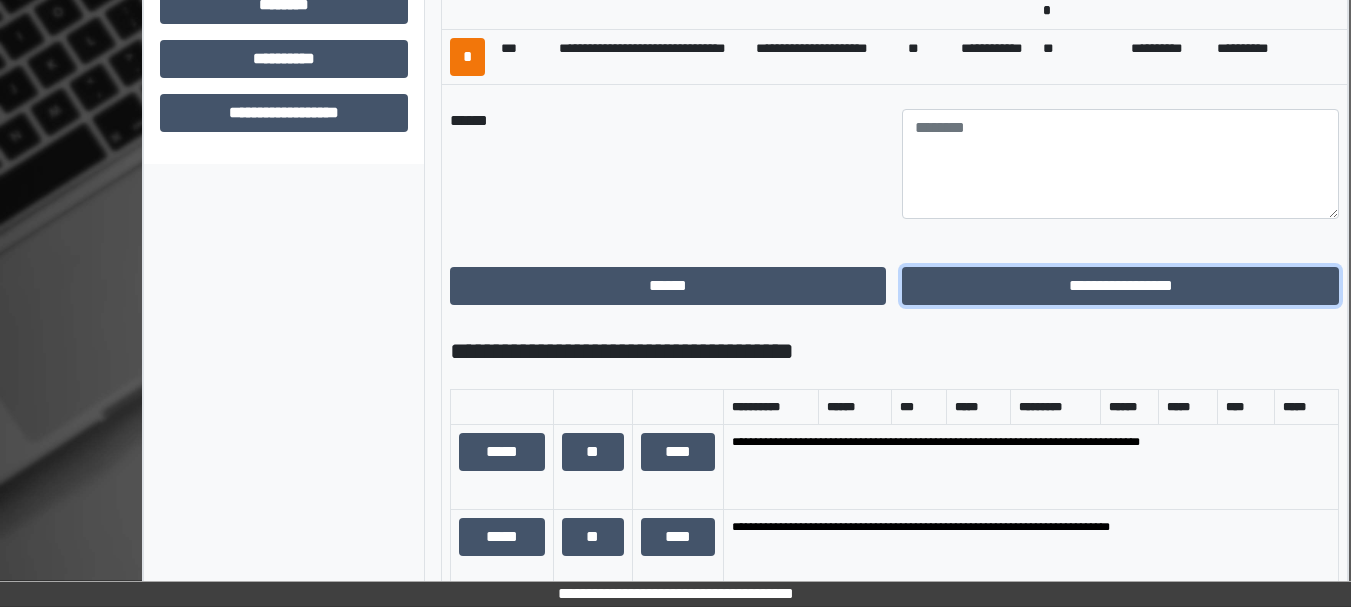 click on "**********" at bounding box center [1120, 286] 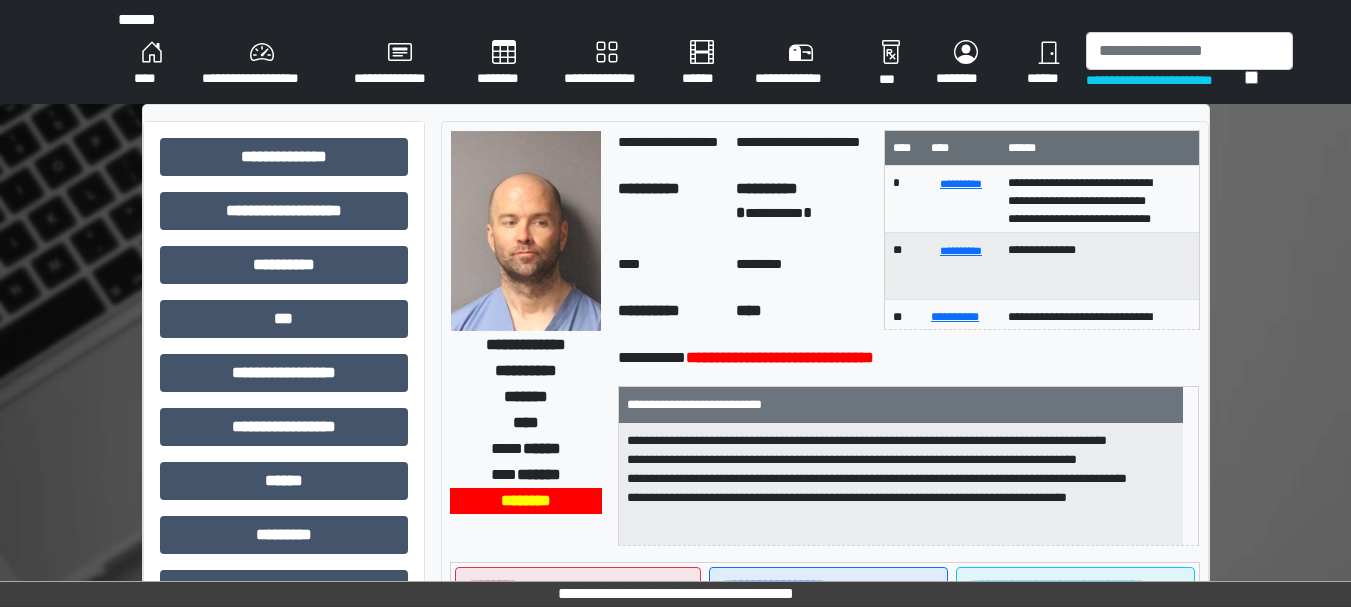 click on "****" at bounding box center [152, 64] 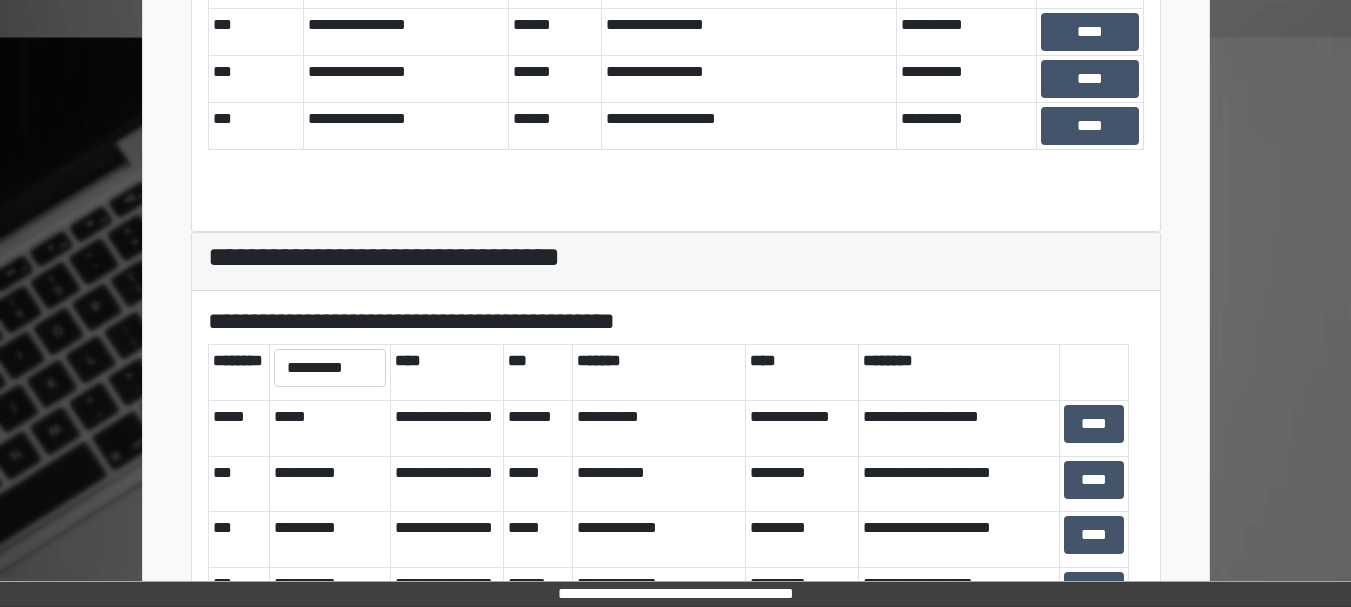 scroll, scrollTop: 732, scrollLeft: 0, axis: vertical 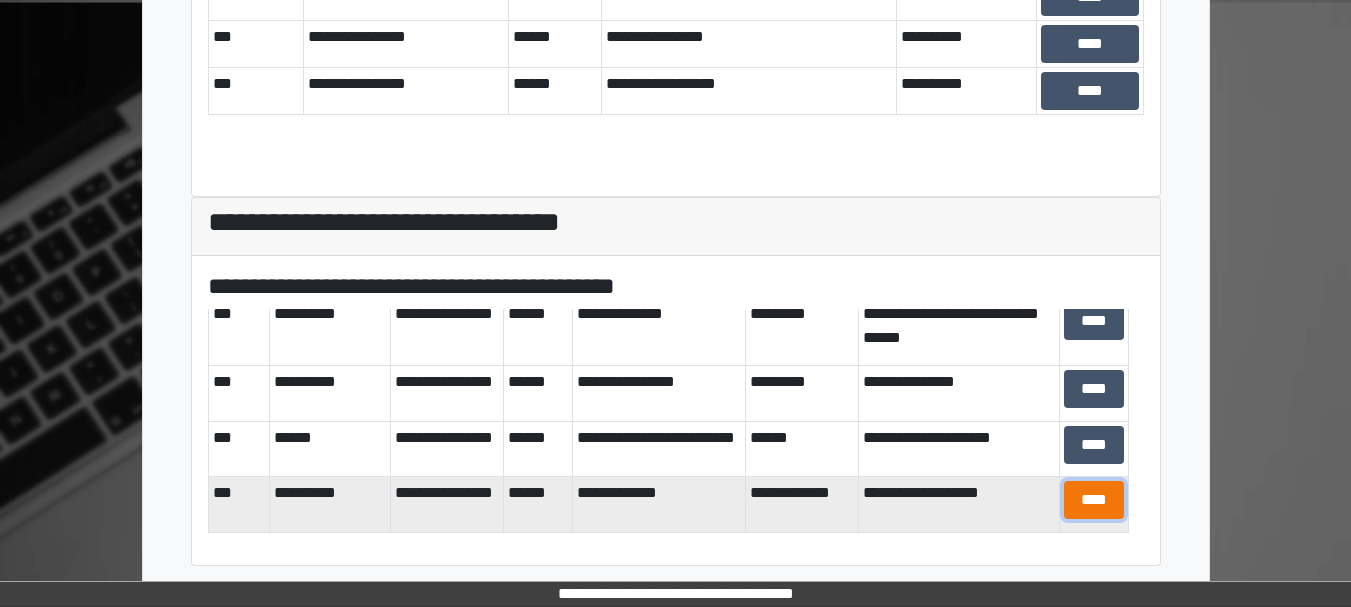 click on "****" at bounding box center (1094, 500) 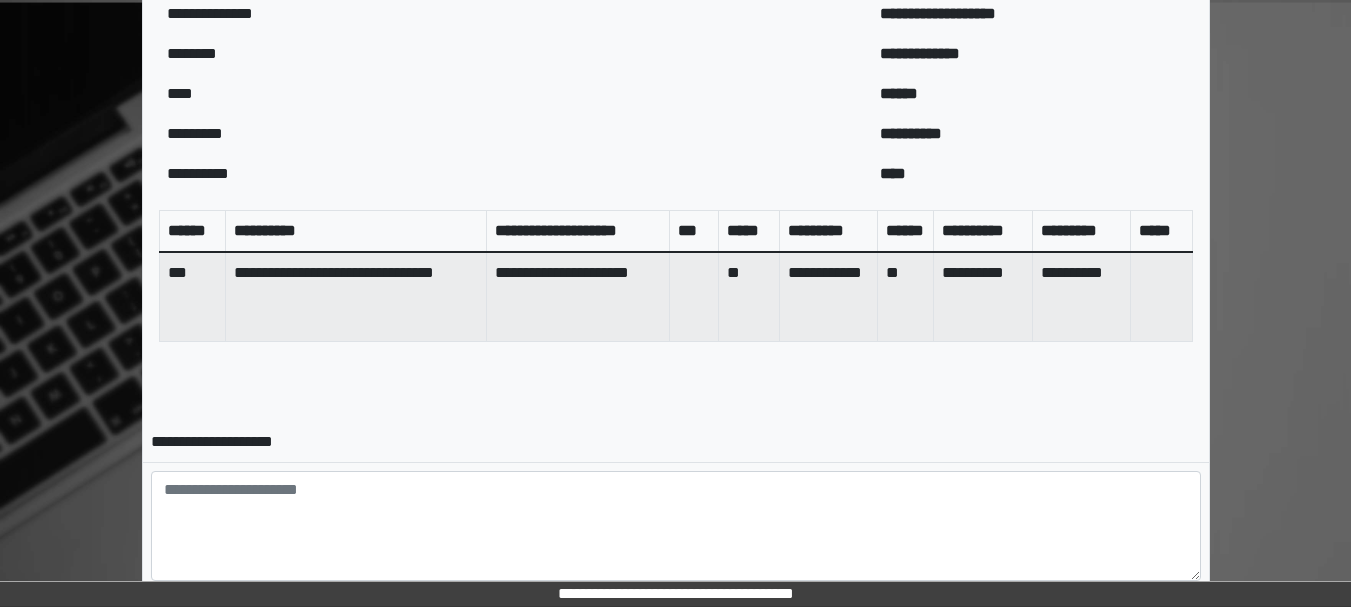 scroll, scrollTop: 868, scrollLeft: 0, axis: vertical 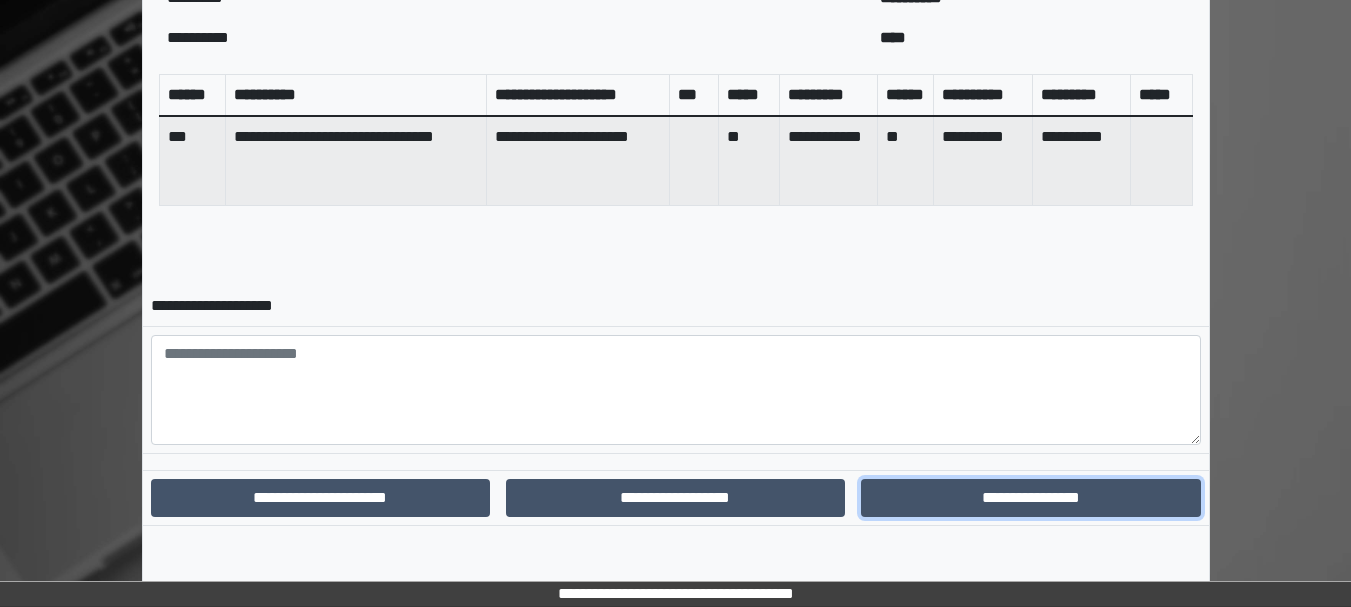 click on "**********" at bounding box center [1030, 498] 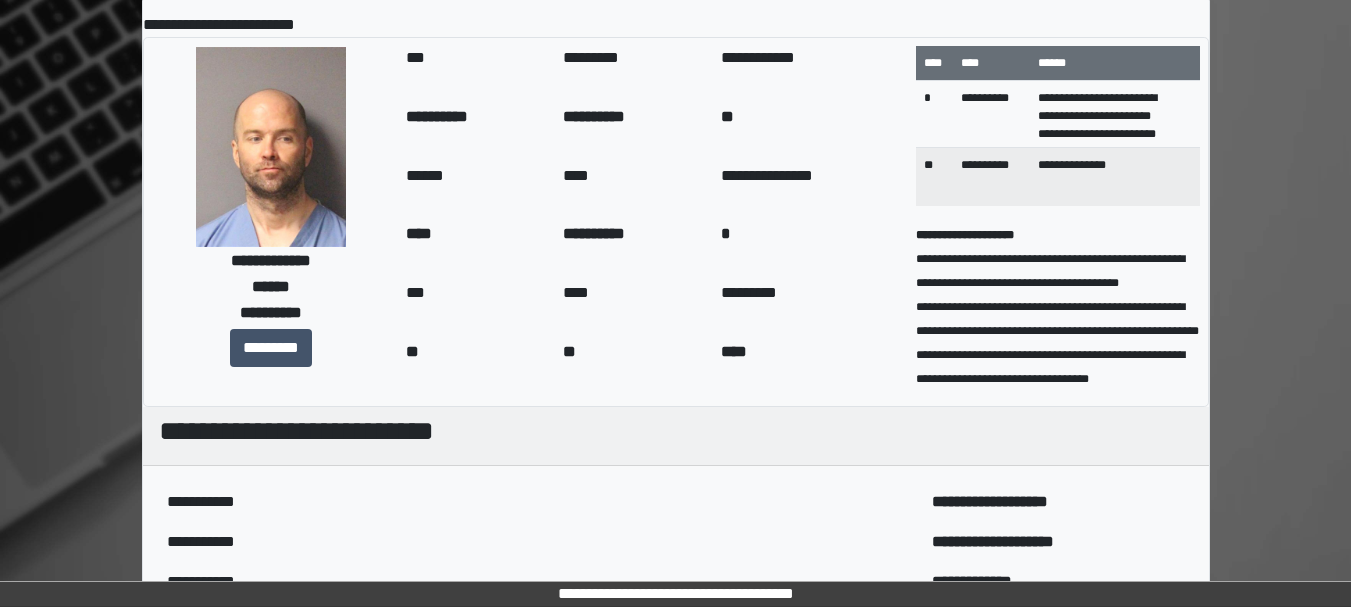 scroll, scrollTop: 0, scrollLeft: 0, axis: both 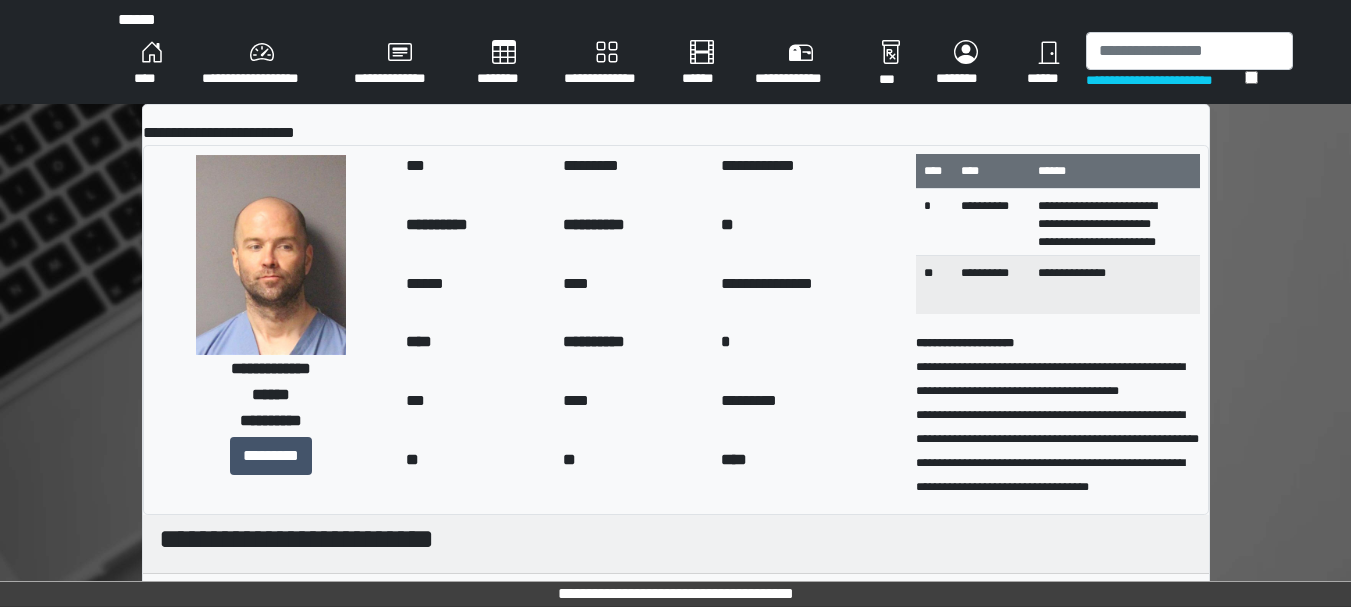 click on "**********" at bounding box center (607, 64) 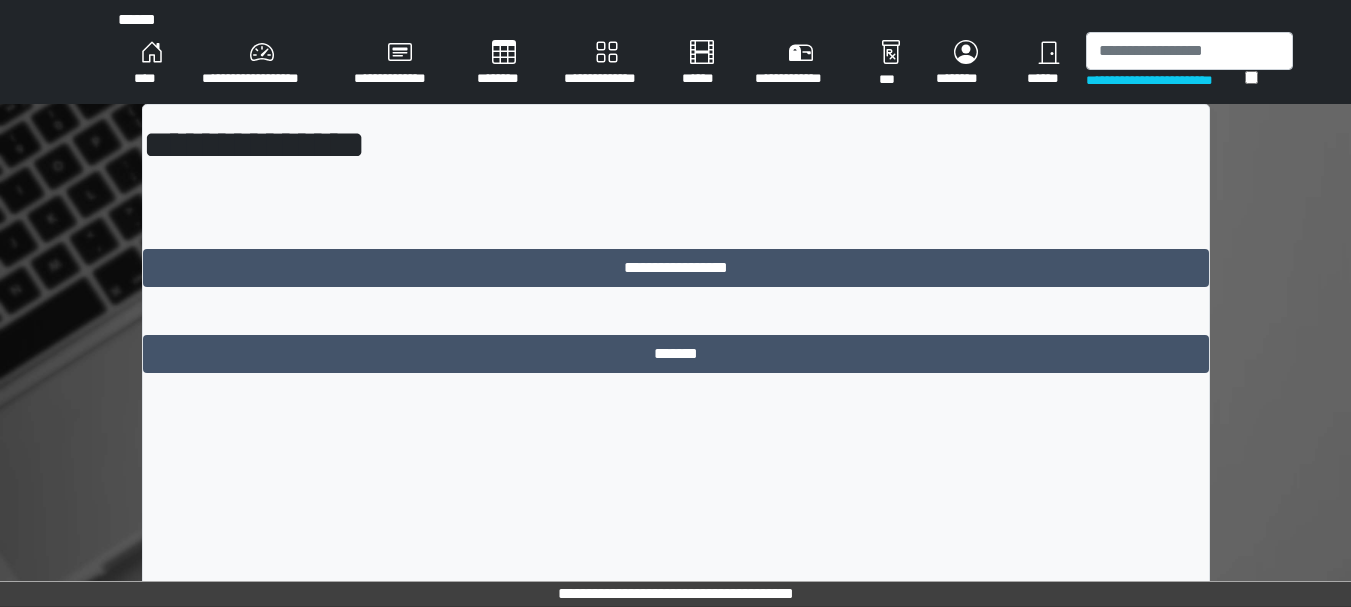 click on "****" at bounding box center [152, 64] 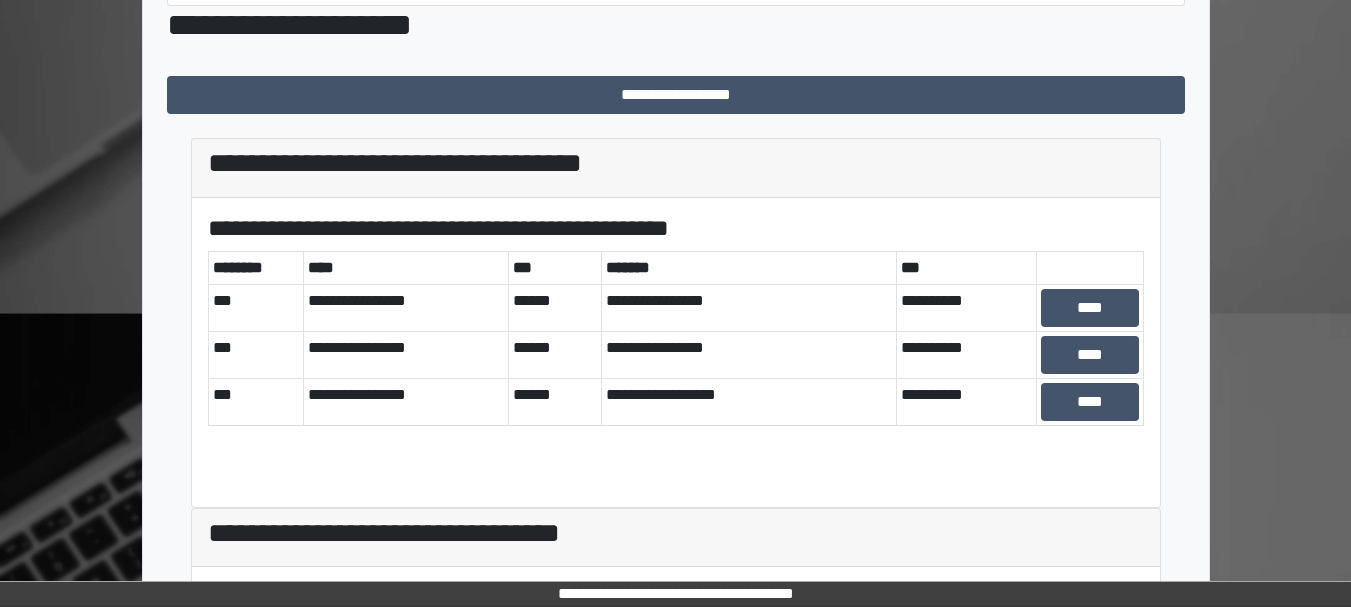 scroll, scrollTop: 422, scrollLeft: 0, axis: vertical 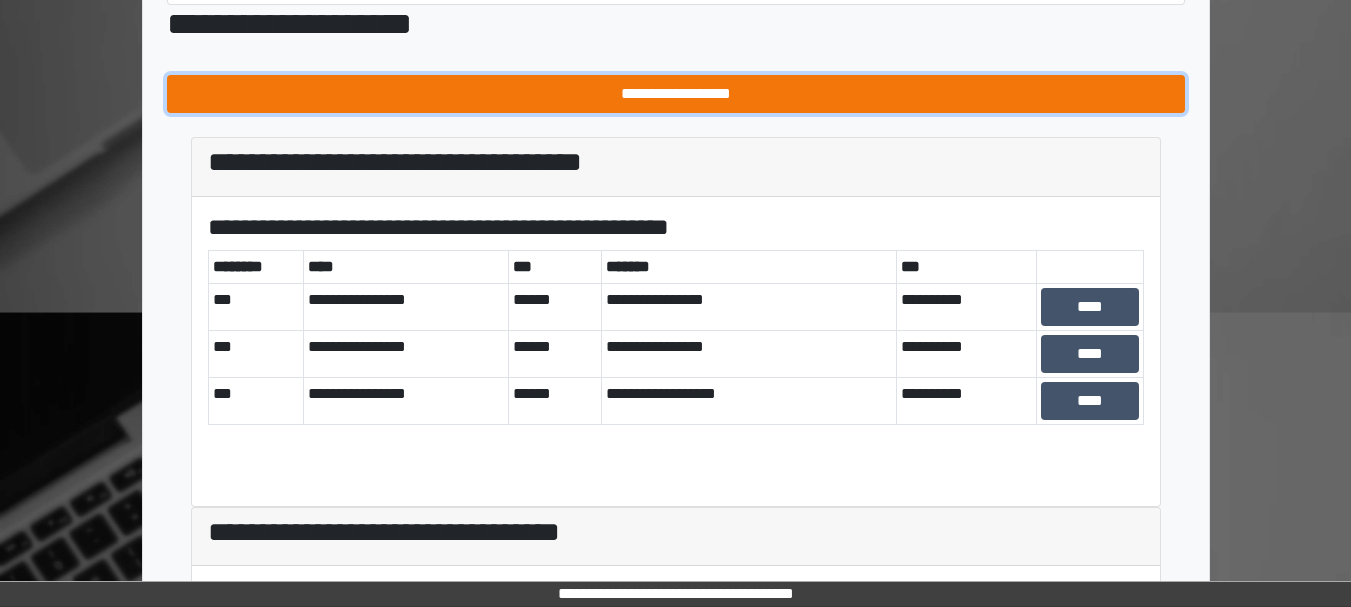 click on "**********" at bounding box center (676, 94) 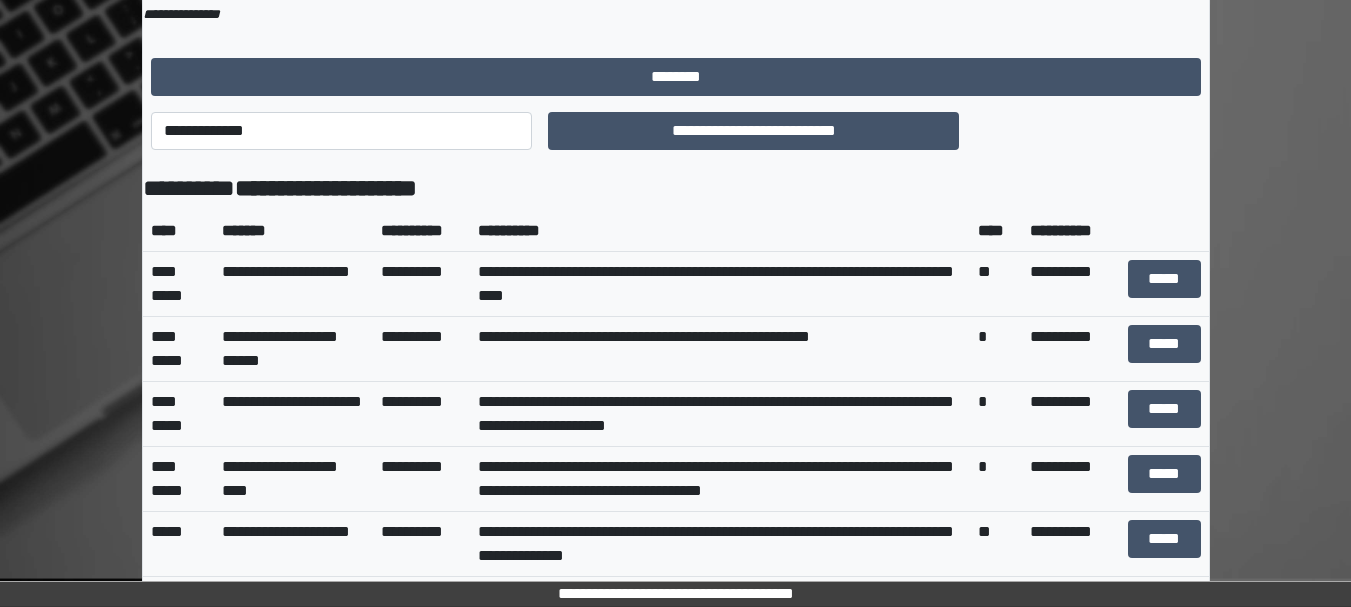 scroll, scrollTop: 0, scrollLeft: 0, axis: both 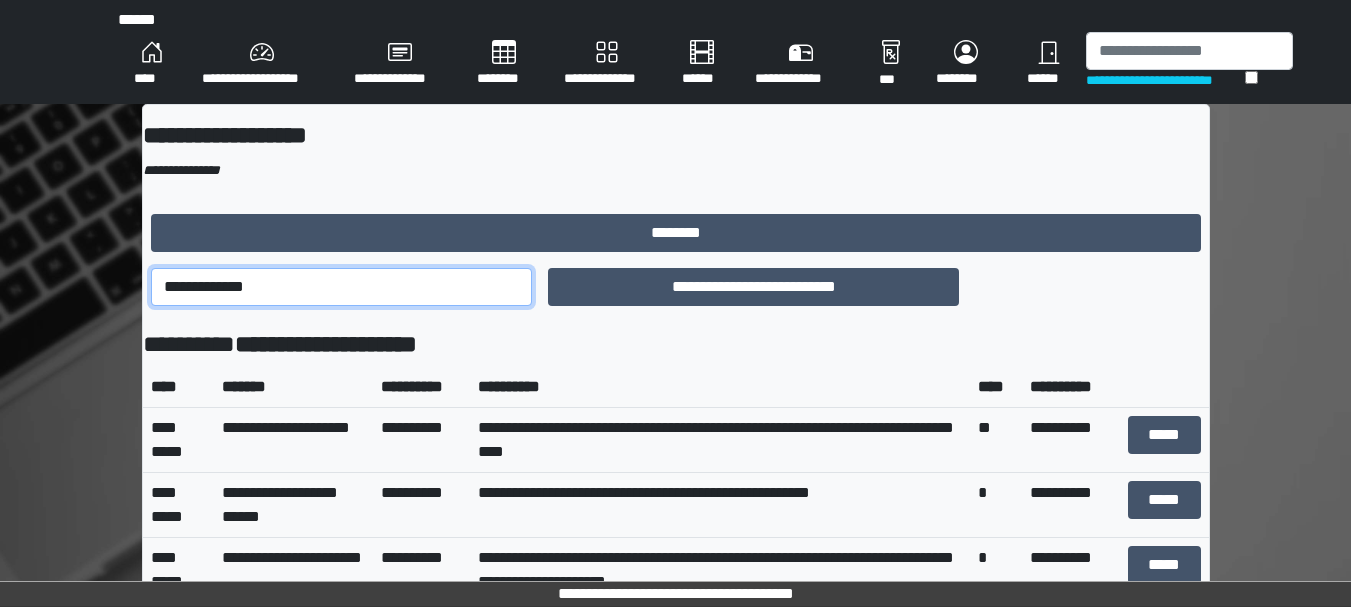 click on "**********" at bounding box center (342, 287) 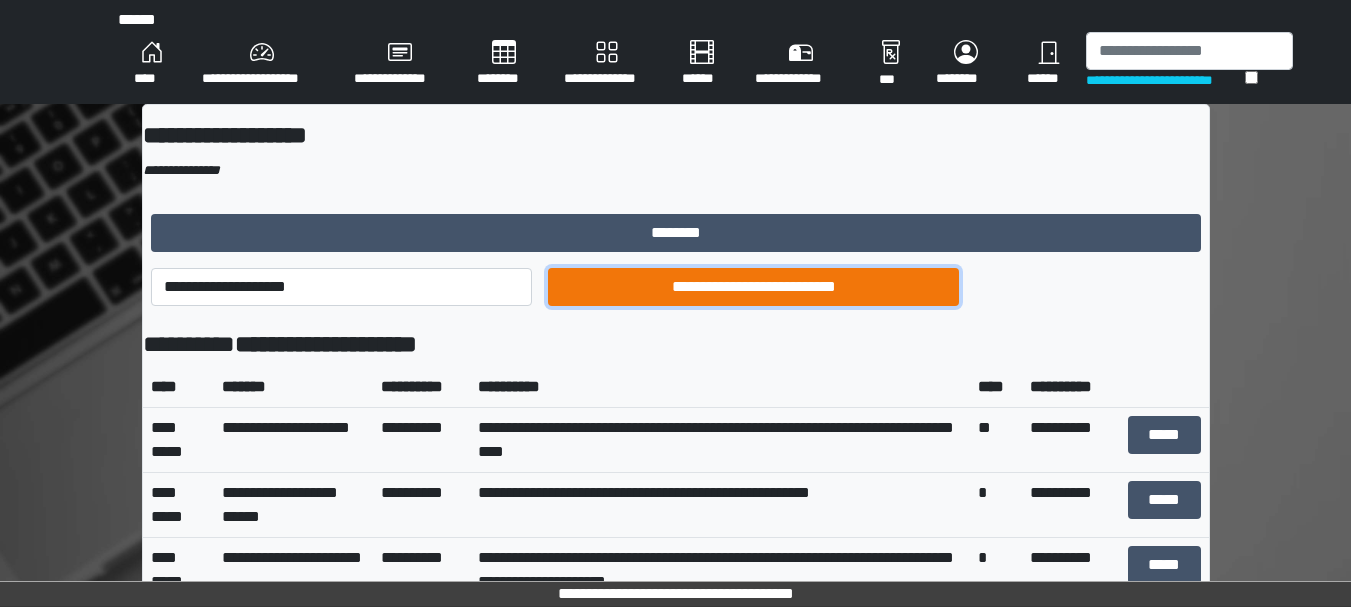 click on "**********" at bounding box center (753, 287) 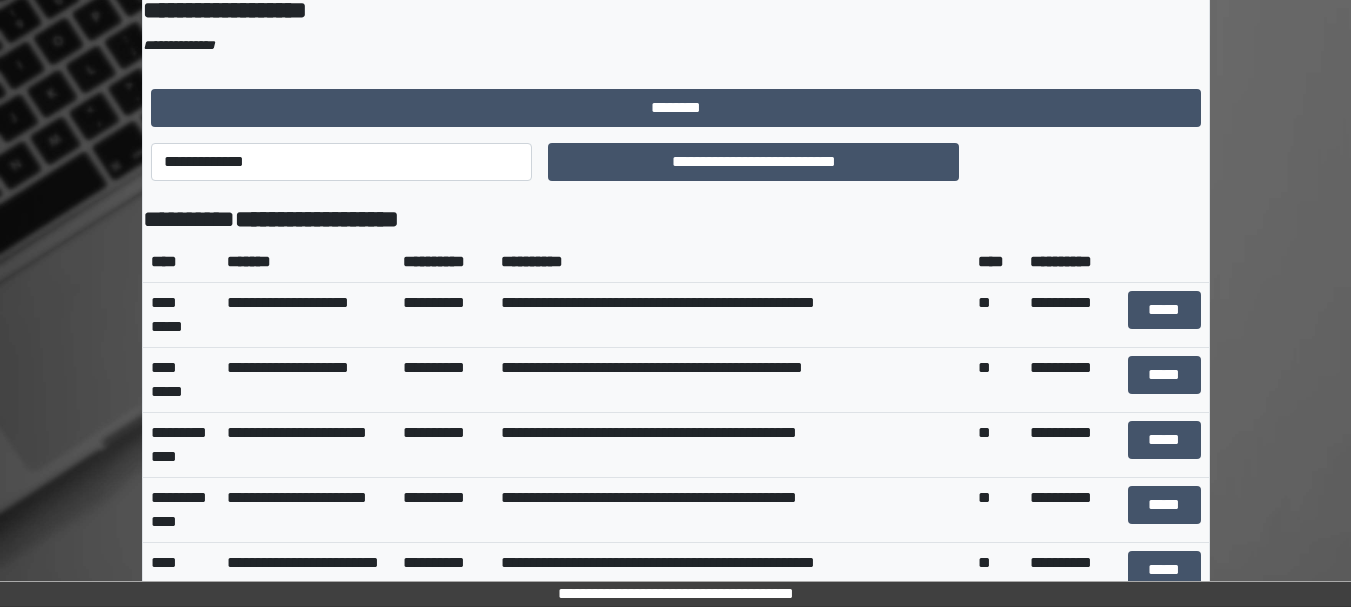 scroll, scrollTop: 126, scrollLeft: 0, axis: vertical 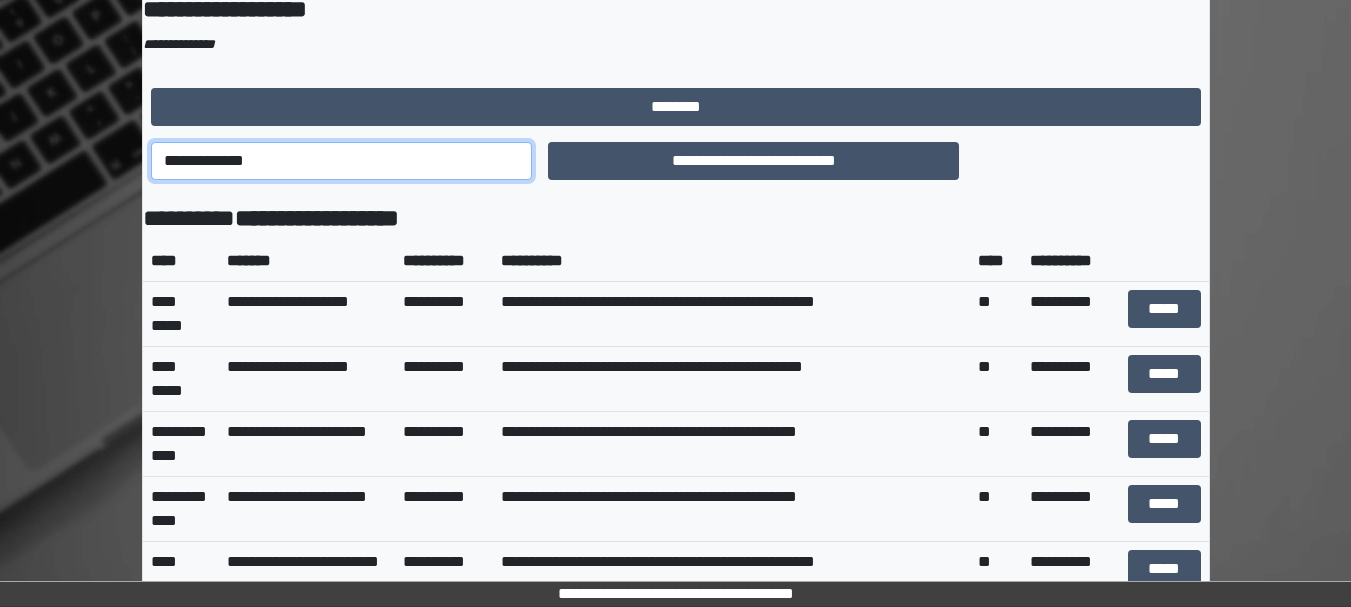 drag, startPoint x: 973, startPoint y: 285, endPoint x: 694, endPoint y: 157, distance: 306.9609 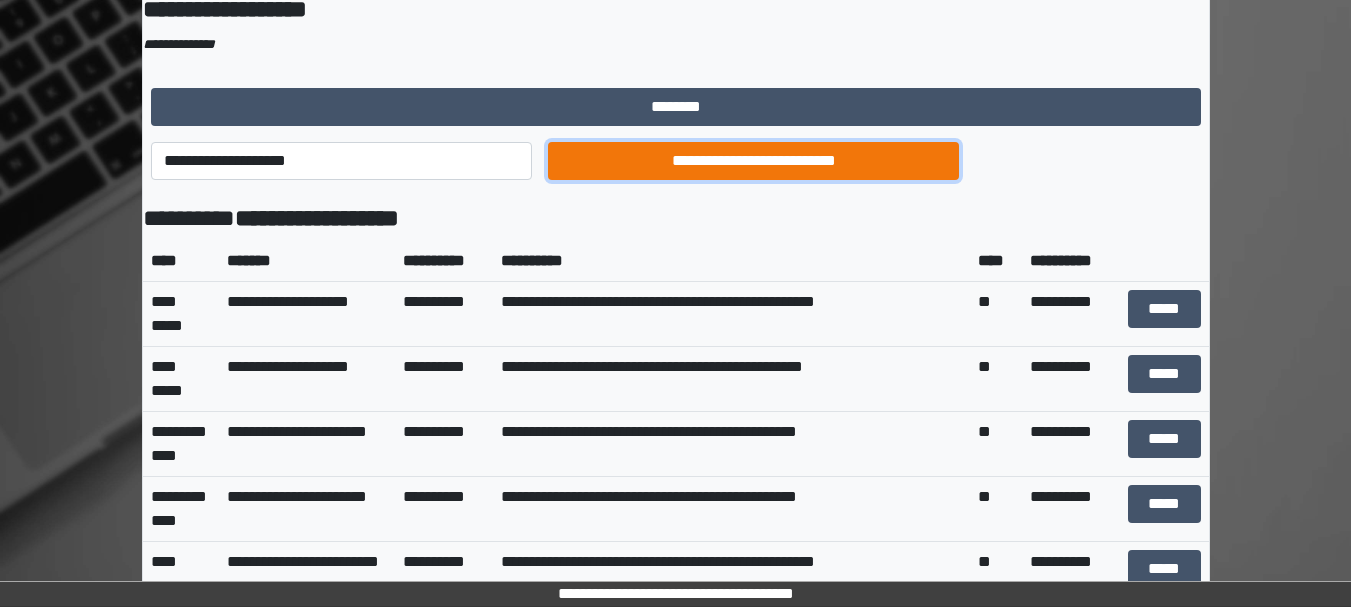 click on "**********" at bounding box center (753, 161) 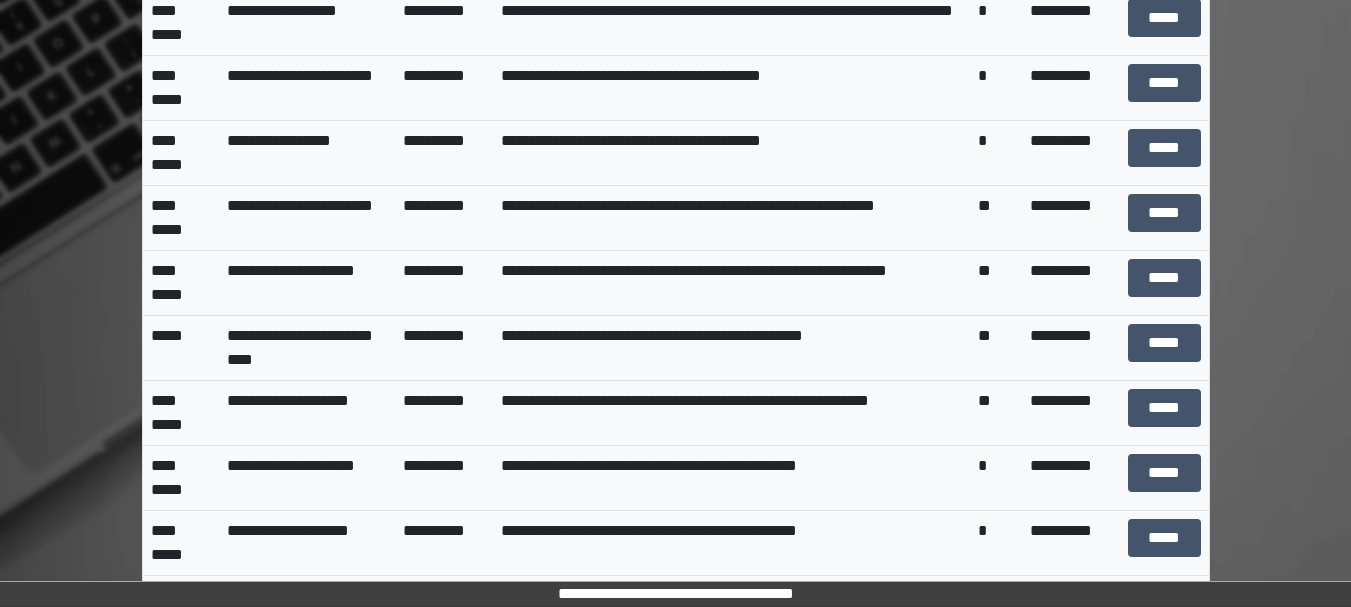 scroll, scrollTop: 1848, scrollLeft: 0, axis: vertical 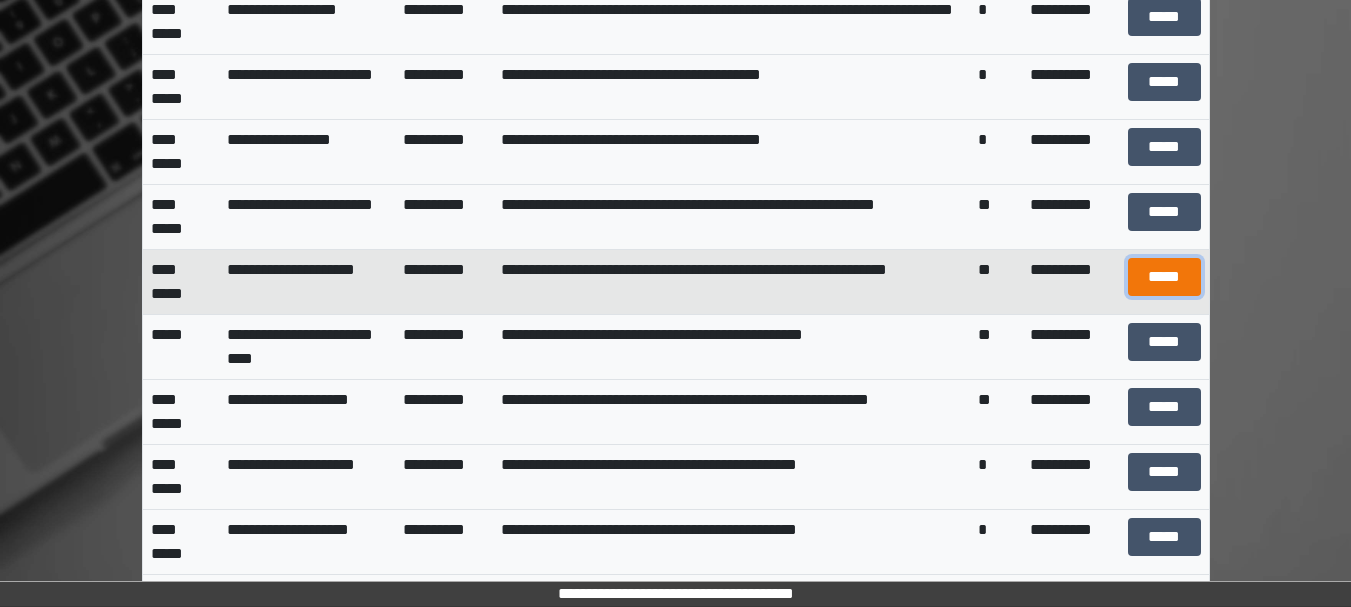 click on "*****" at bounding box center (1164, 277) 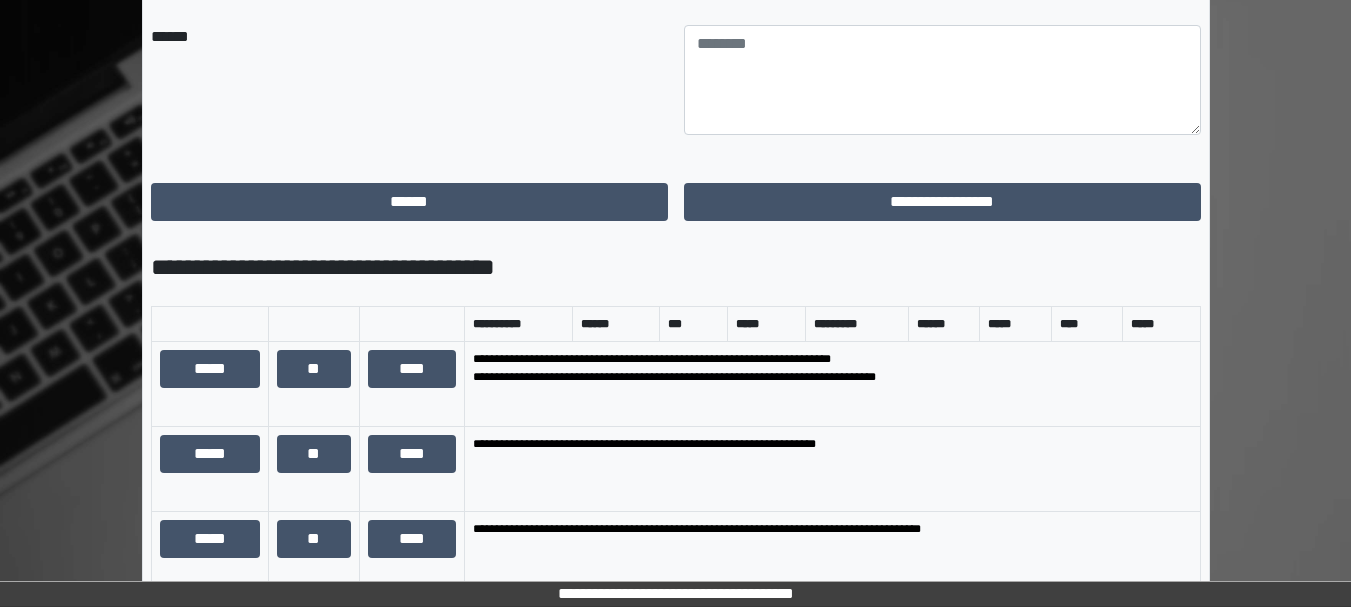 scroll, scrollTop: 774, scrollLeft: 0, axis: vertical 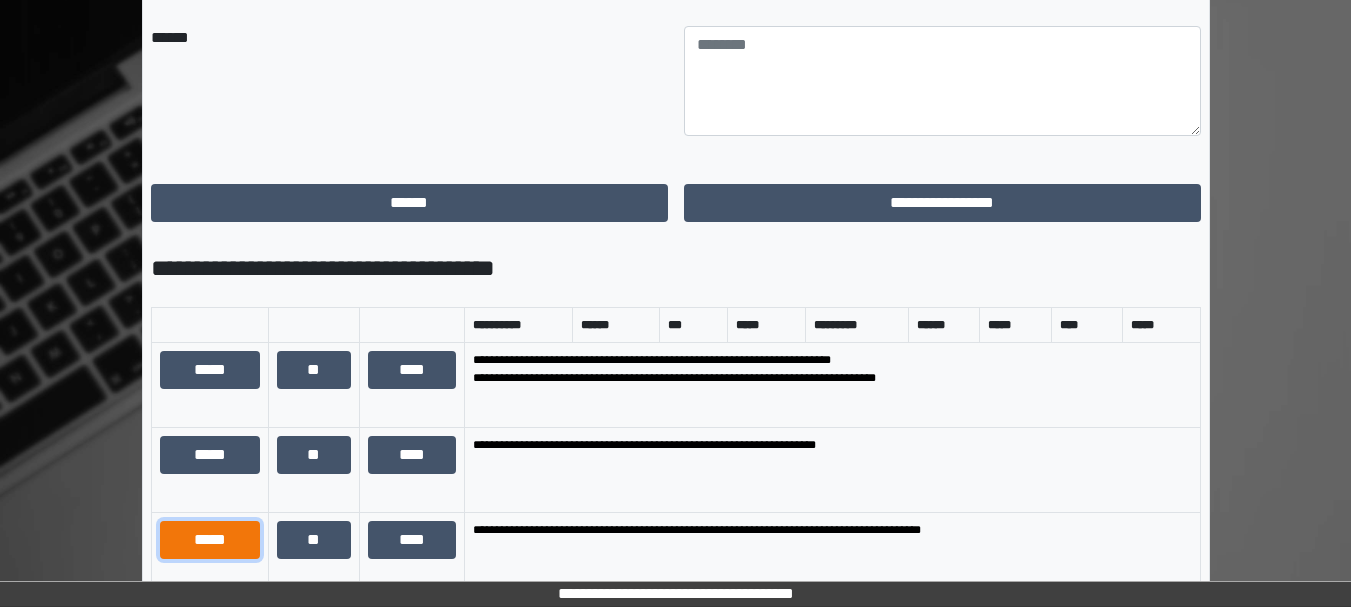 click on "*****" at bounding box center (210, 540) 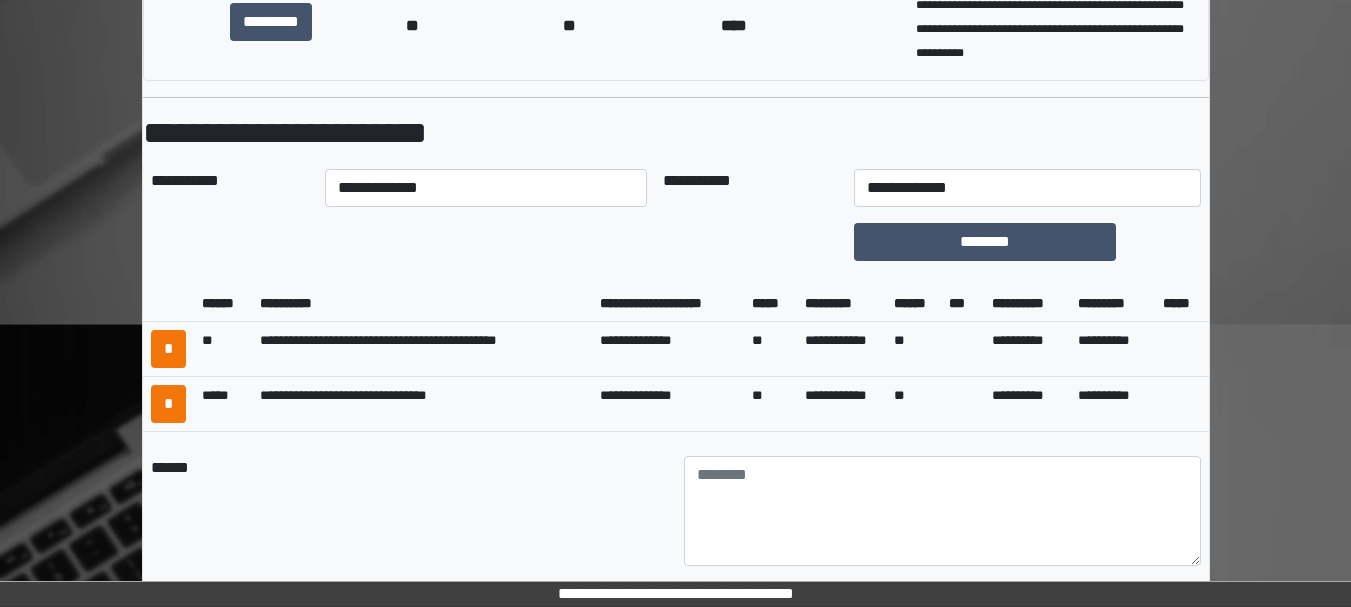 scroll, scrollTop: 409, scrollLeft: 0, axis: vertical 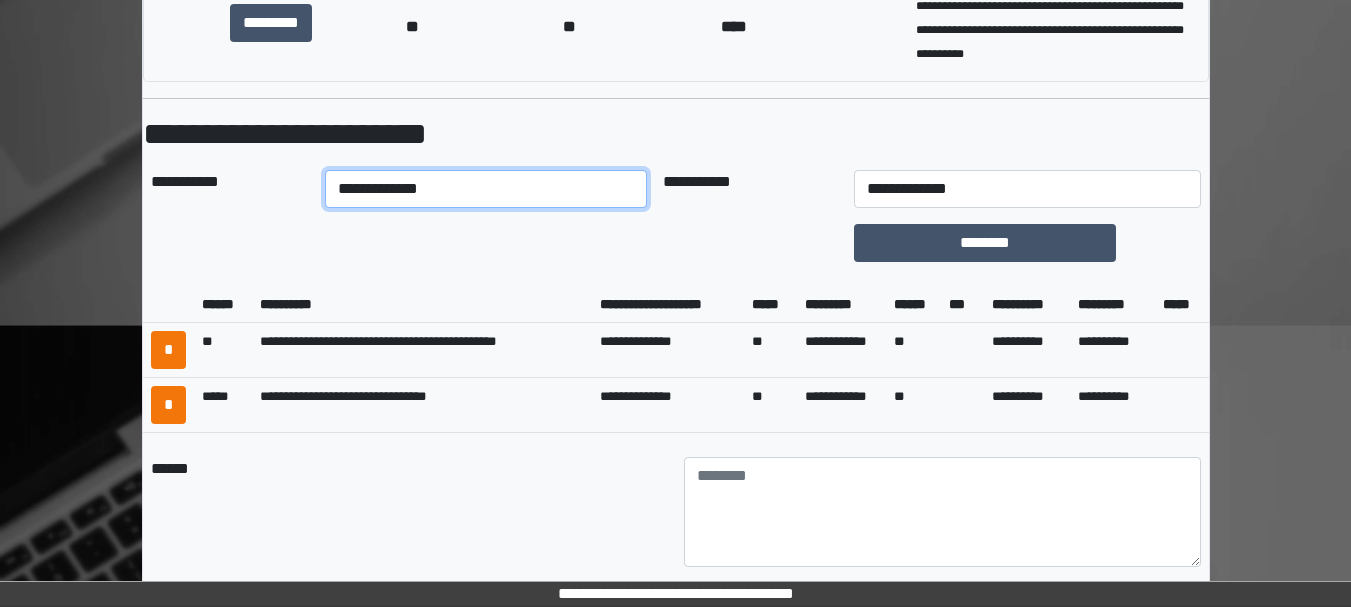 click on "**********" at bounding box center (486, 189) 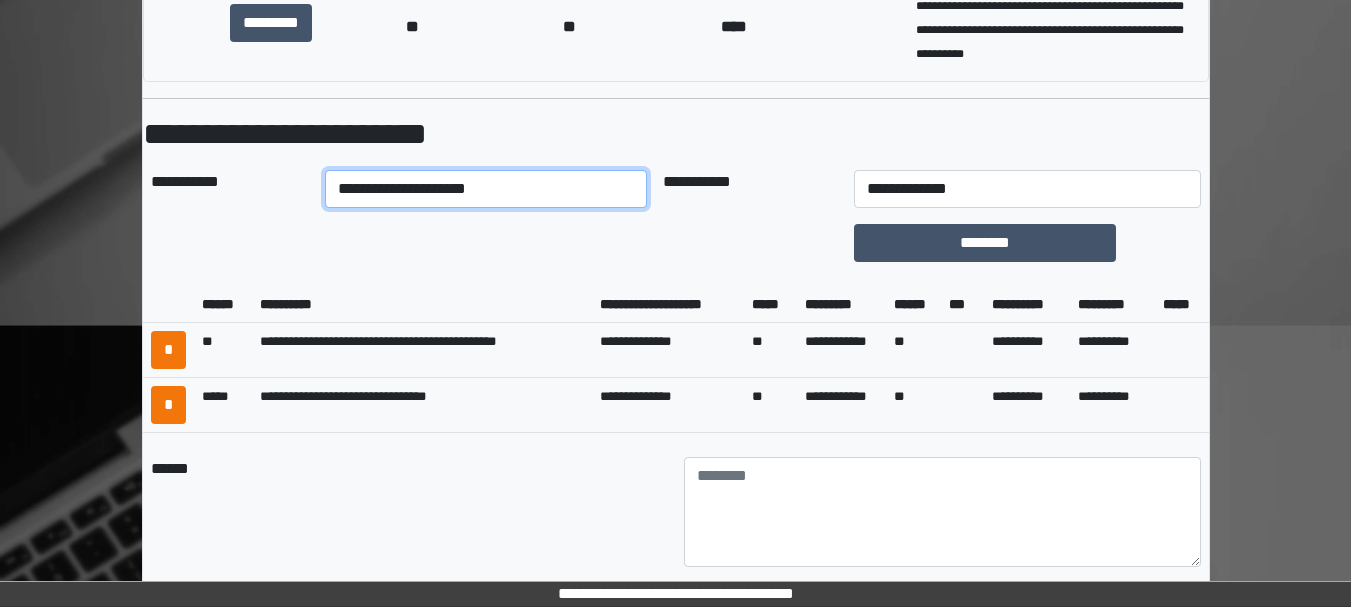 click on "**********" at bounding box center (486, 189) 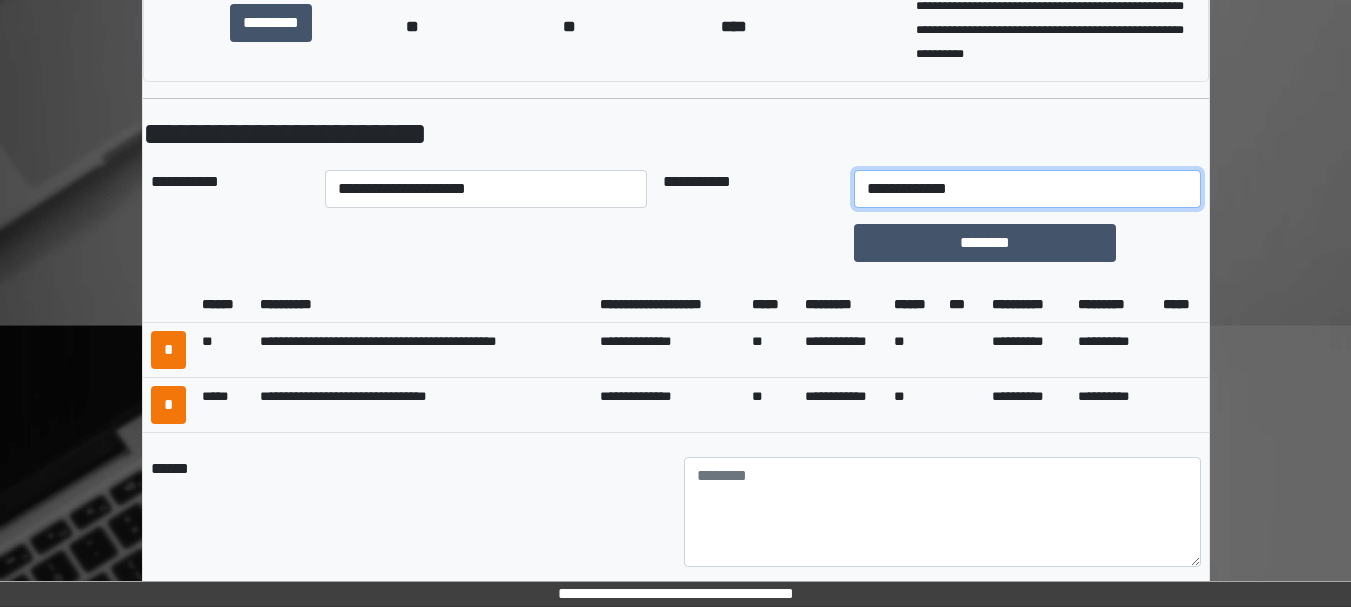 click on "**********" at bounding box center [1027, 189] 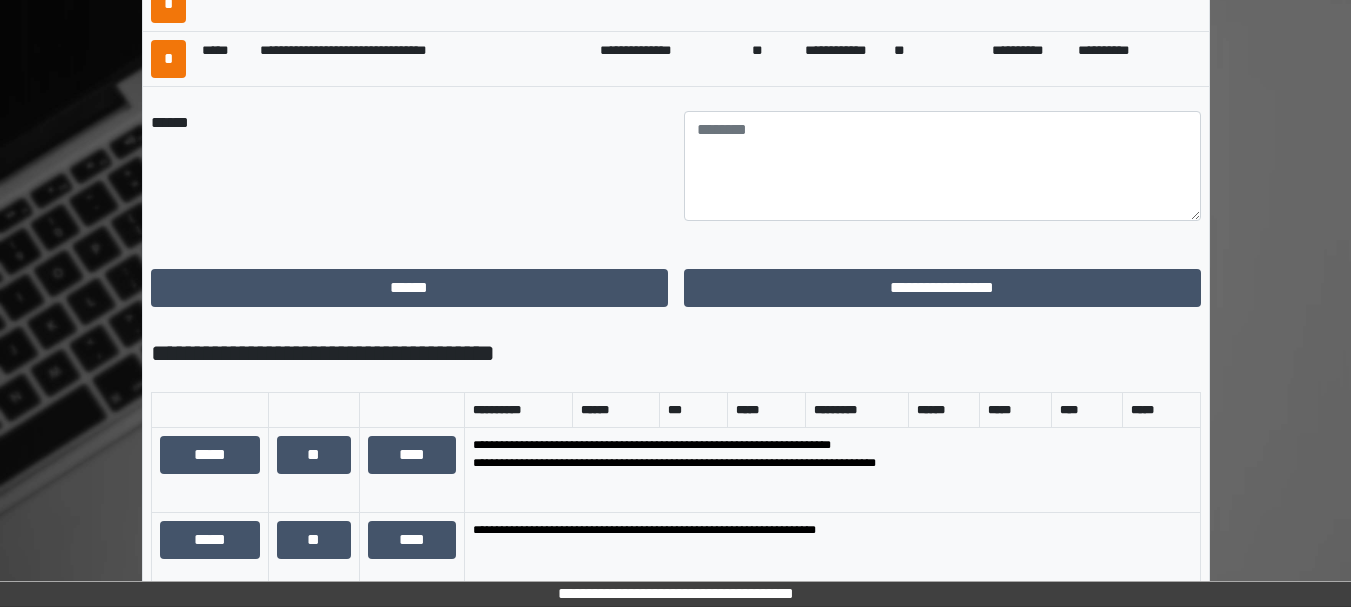 scroll, scrollTop: 758, scrollLeft: 0, axis: vertical 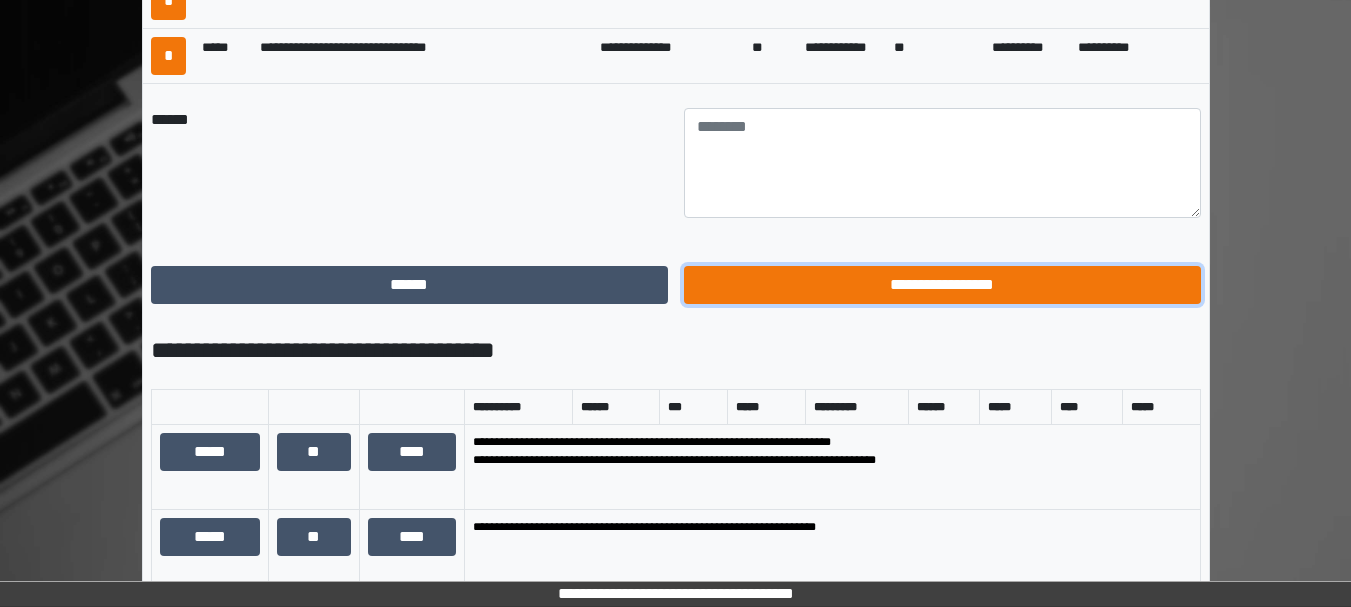 click on "**********" at bounding box center (942, 285) 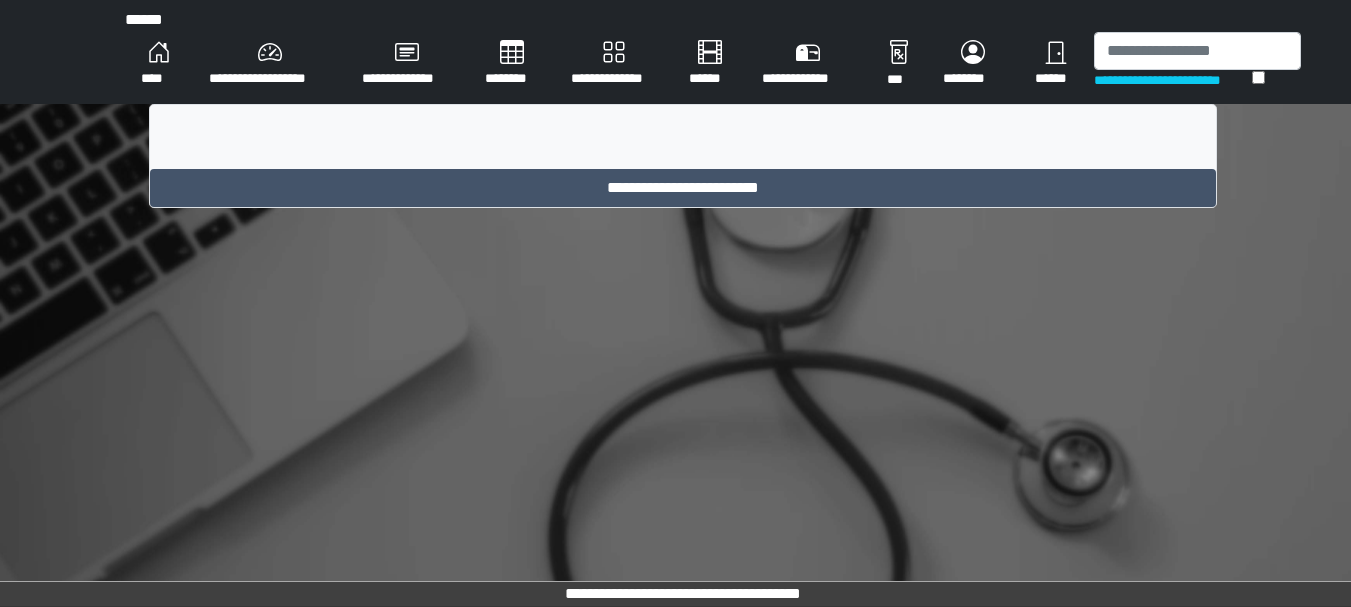 scroll, scrollTop: 0, scrollLeft: 0, axis: both 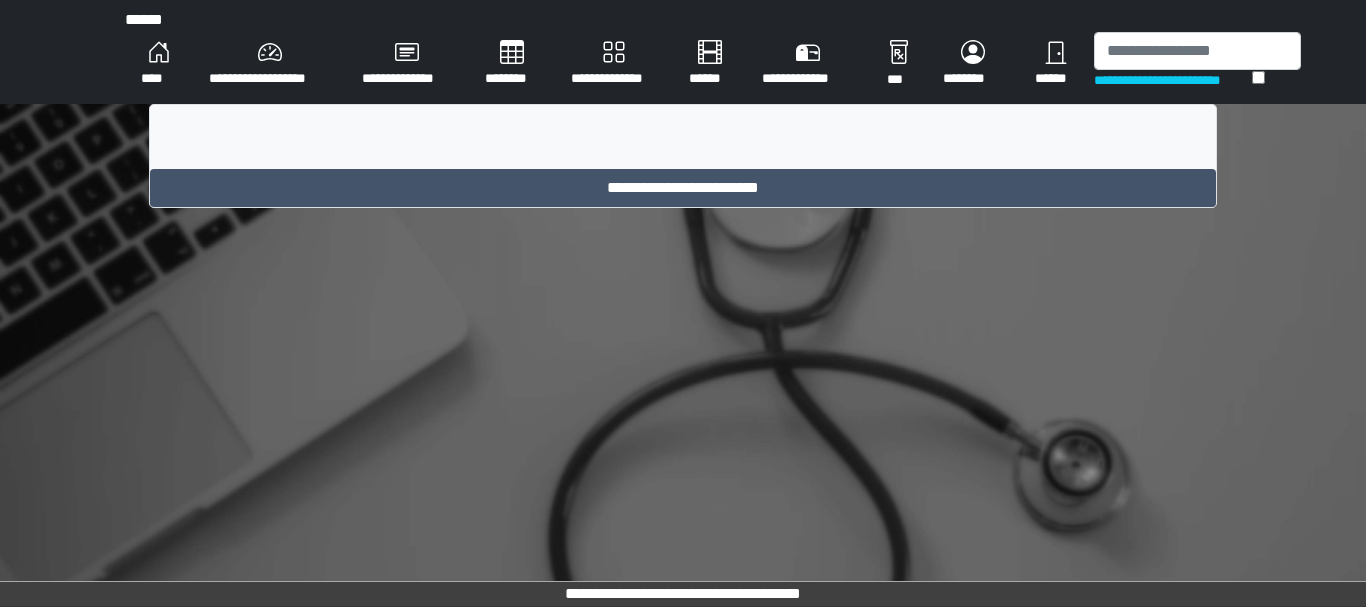 click on "****" at bounding box center (159, 64) 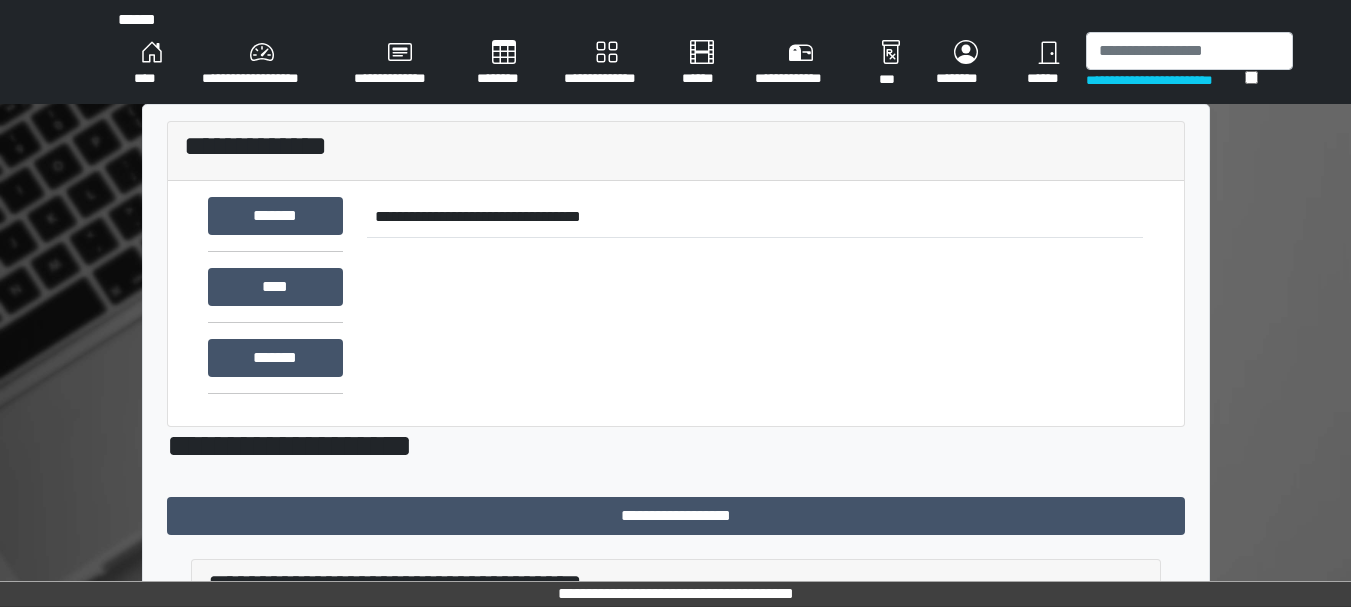 click on "****" at bounding box center (152, 64) 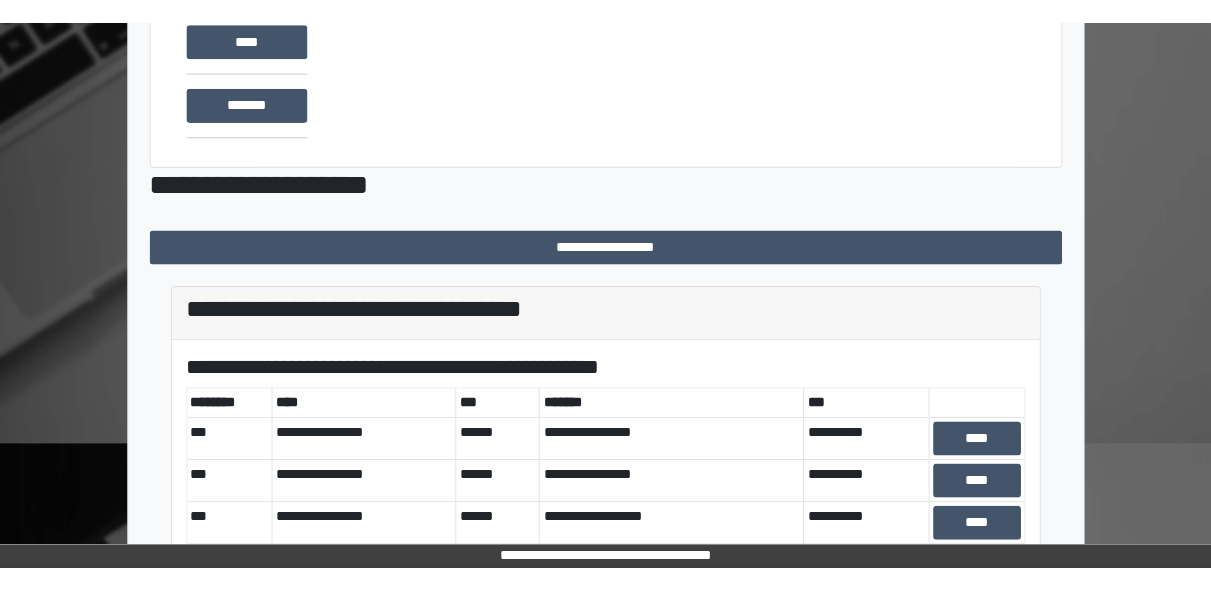 scroll, scrollTop: 266, scrollLeft: 0, axis: vertical 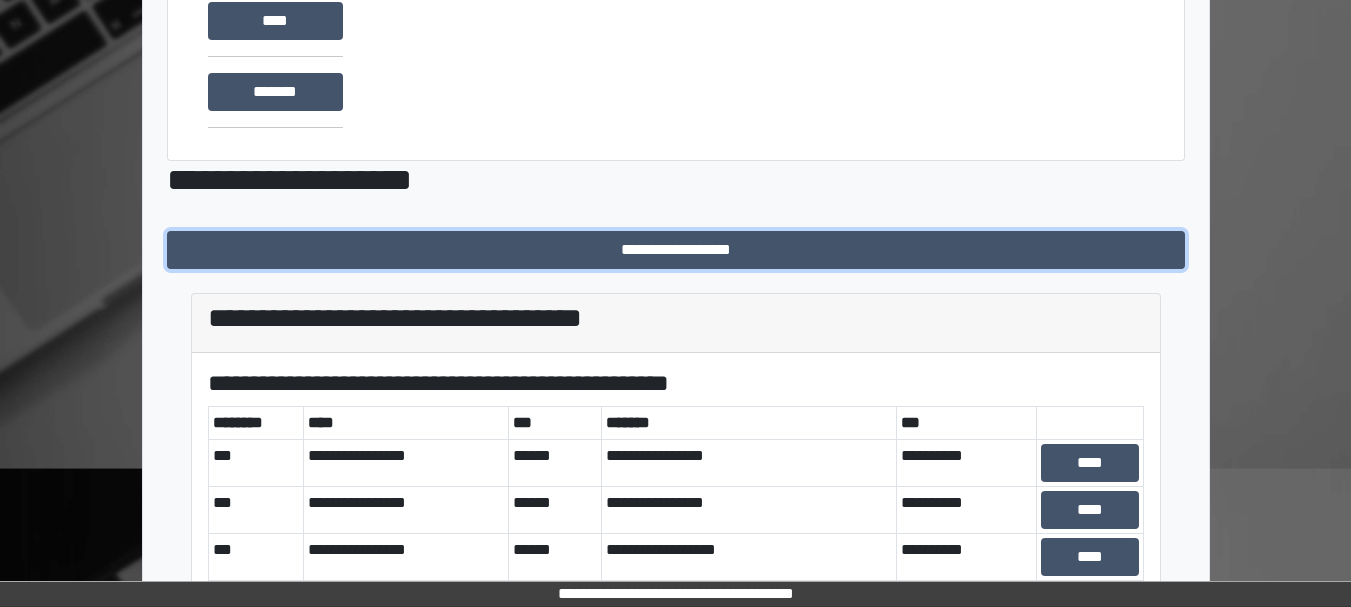 click on "**********" at bounding box center (676, 250) 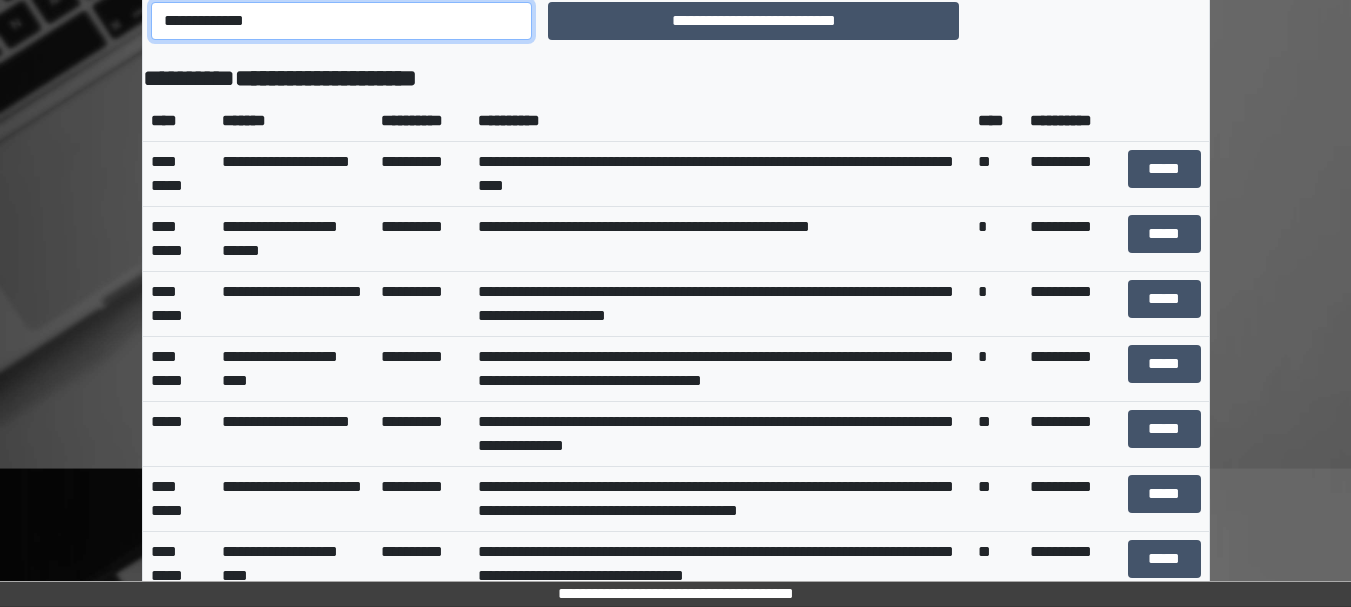 click on "**********" at bounding box center [342, 21] 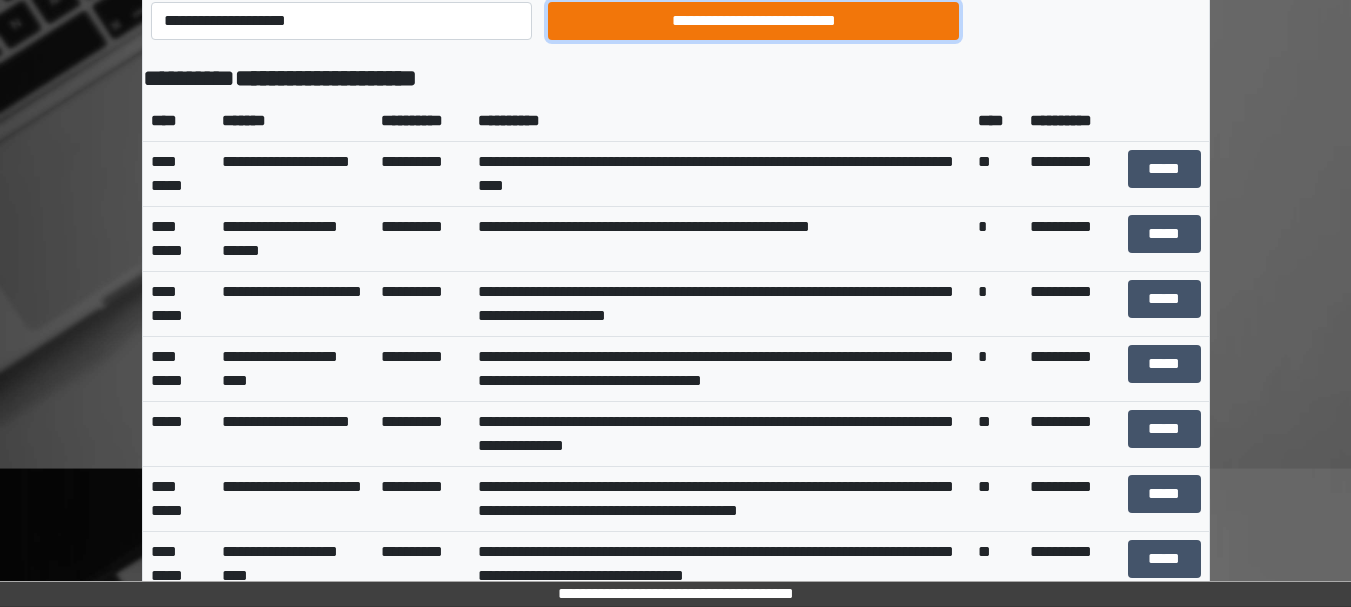 click on "**********" at bounding box center (753, 21) 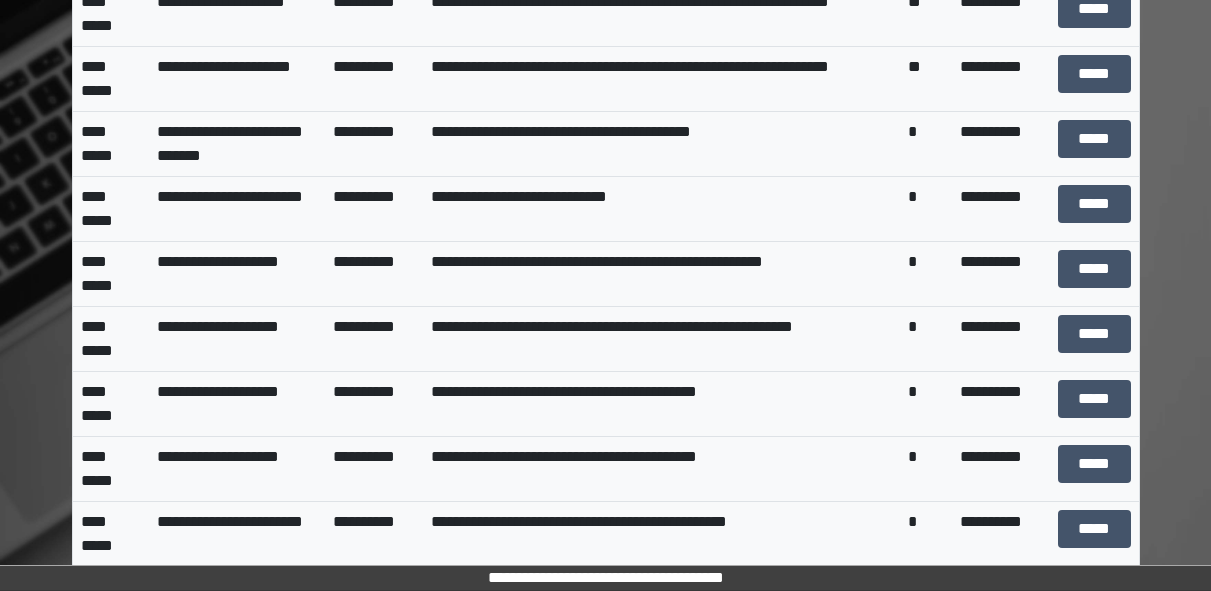 scroll, scrollTop: 815, scrollLeft: 0, axis: vertical 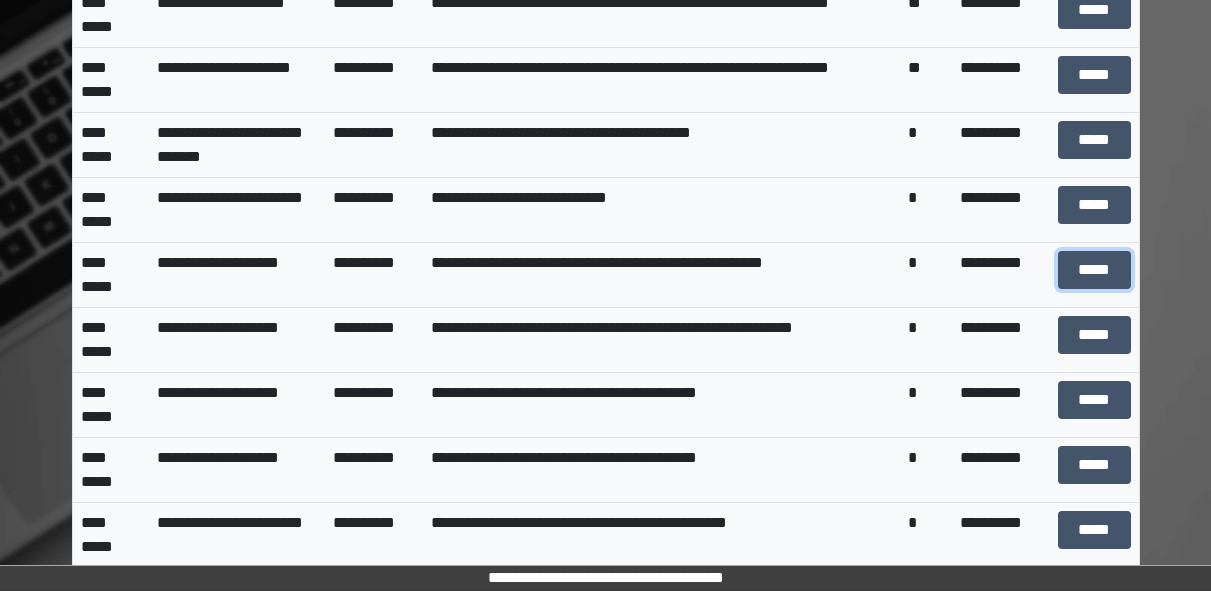 click on "*****" at bounding box center [1094, 270] 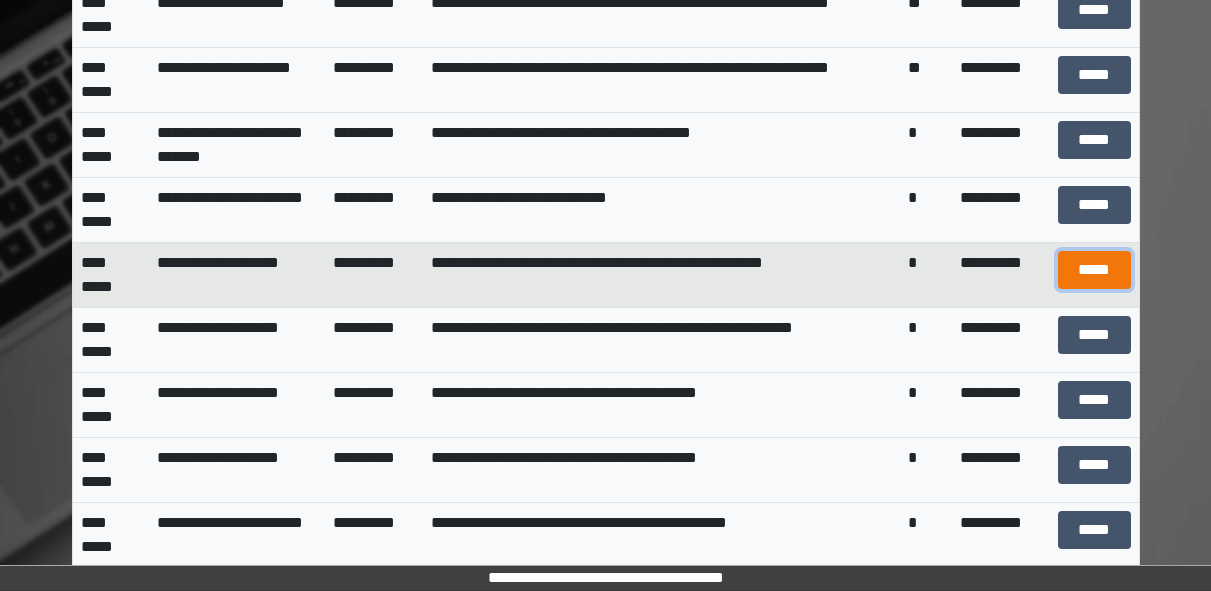 click on "*****" at bounding box center (1094, 270) 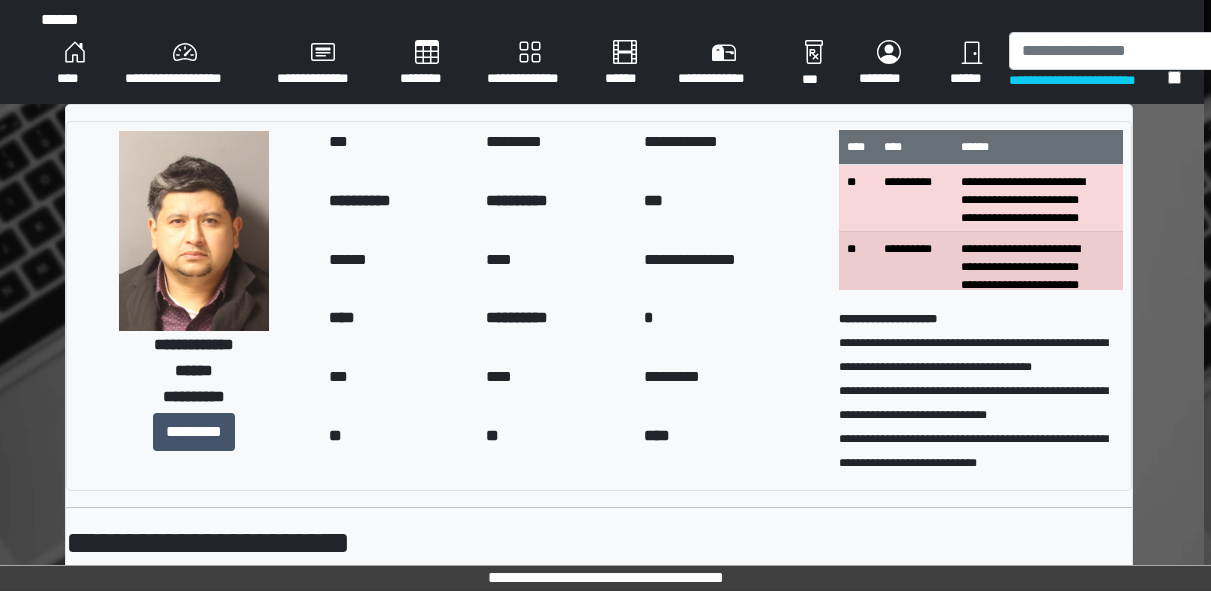 scroll, scrollTop: 0, scrollLeft: 9, axis: horizontal 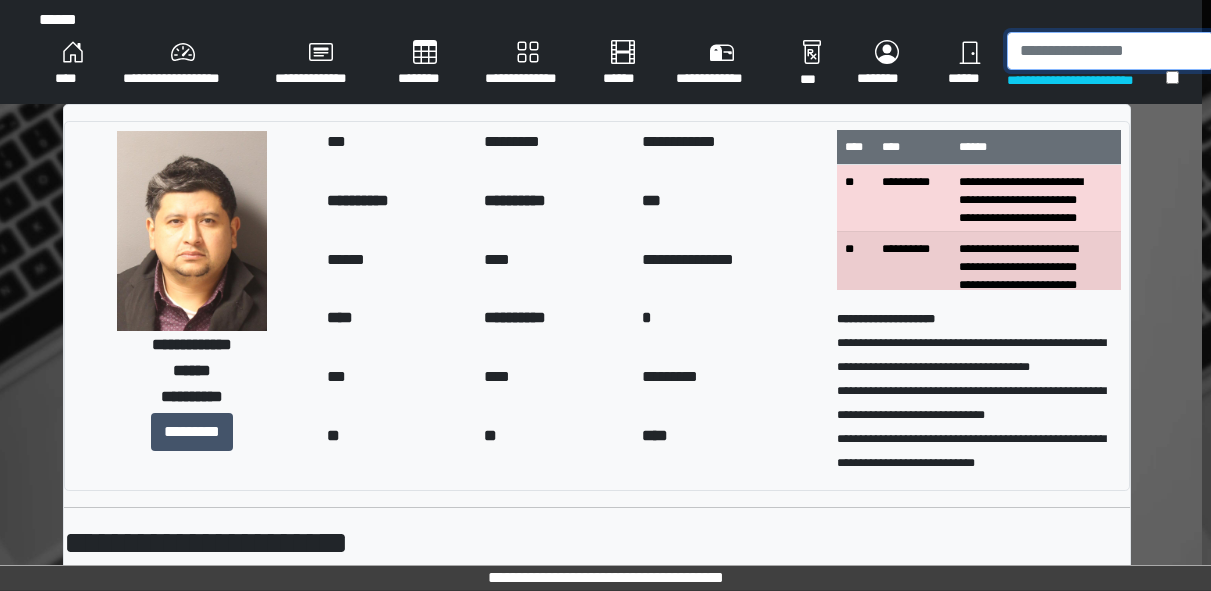 click at bounding box center (1110, 51) 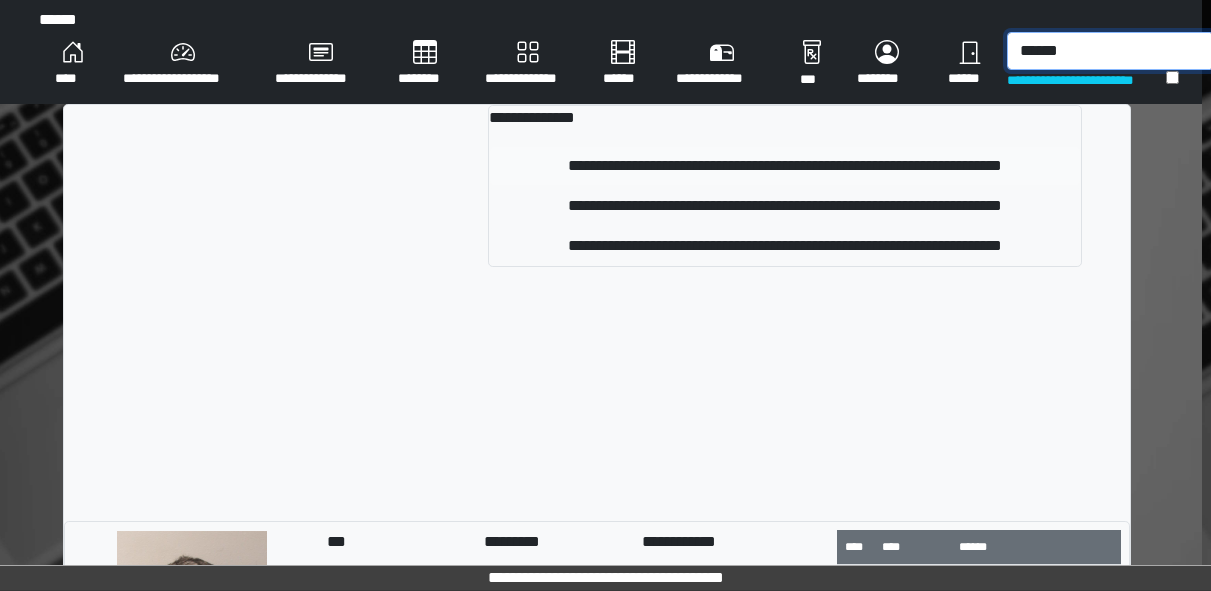 type on "******" 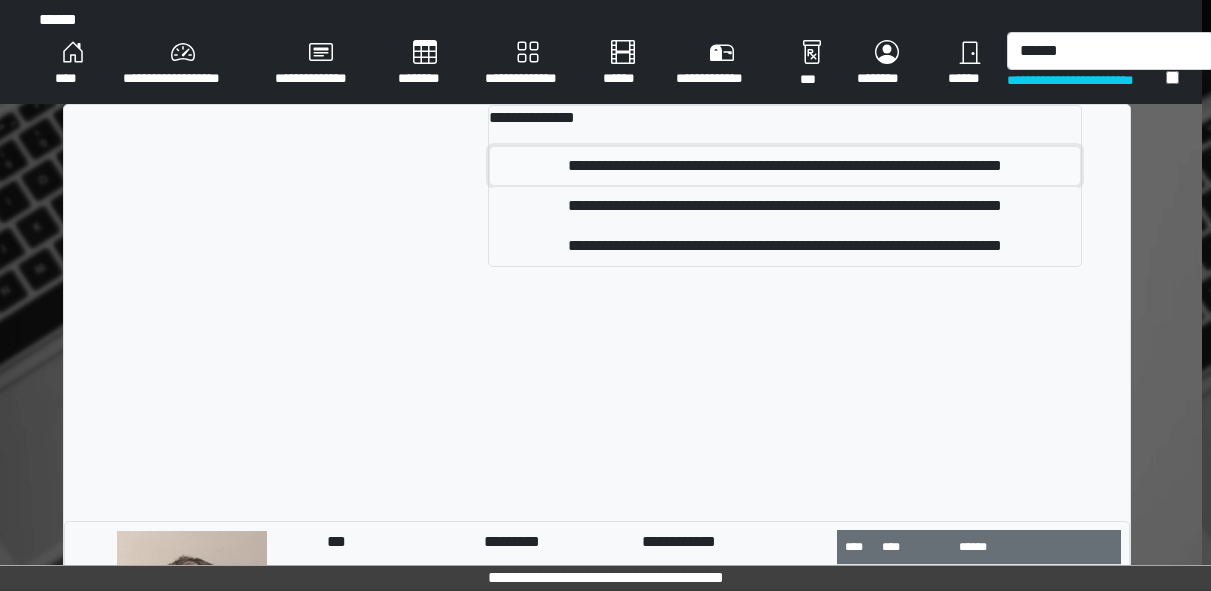 click on "**********" at bounding box center (785, 166) 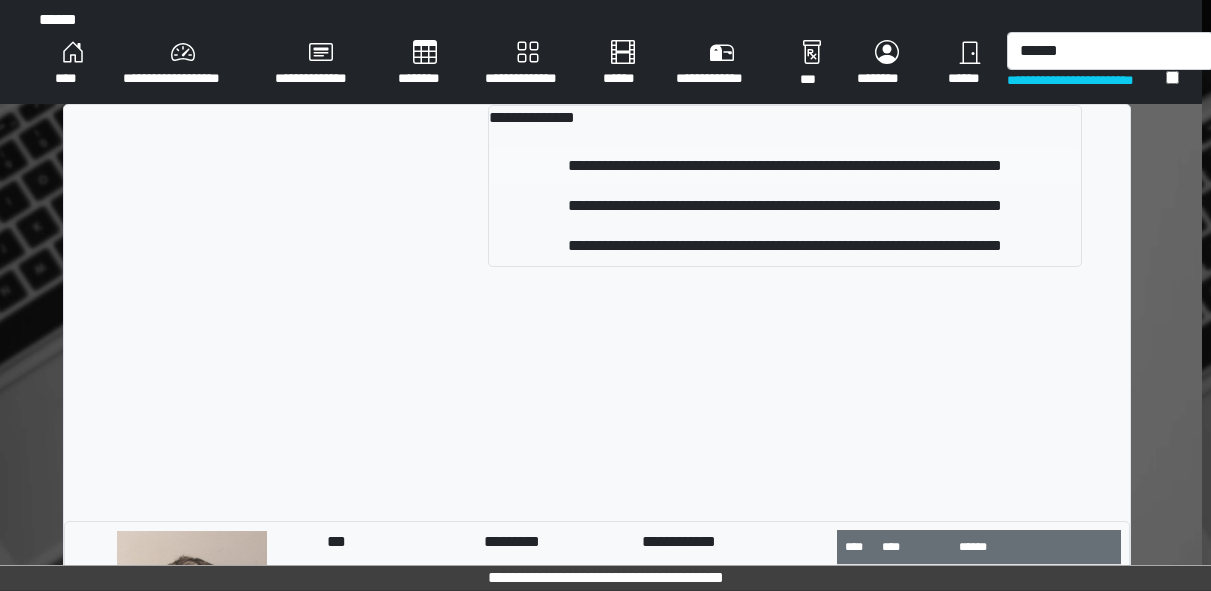 type 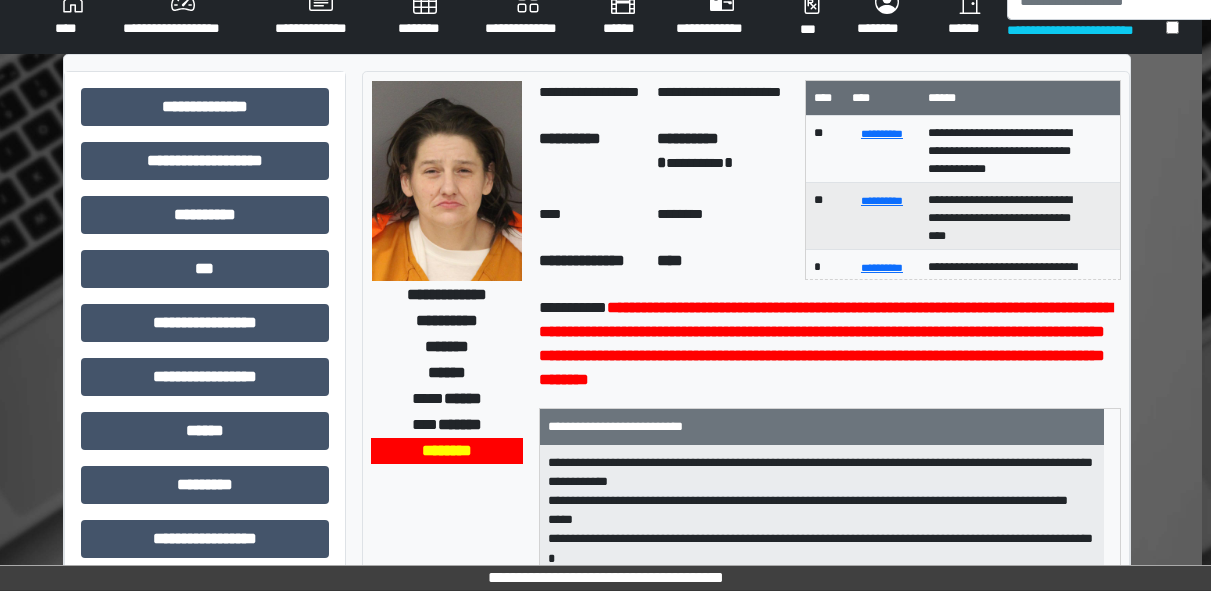 scroll, scrollTop: 51, scrollLeft: 9, axis: both 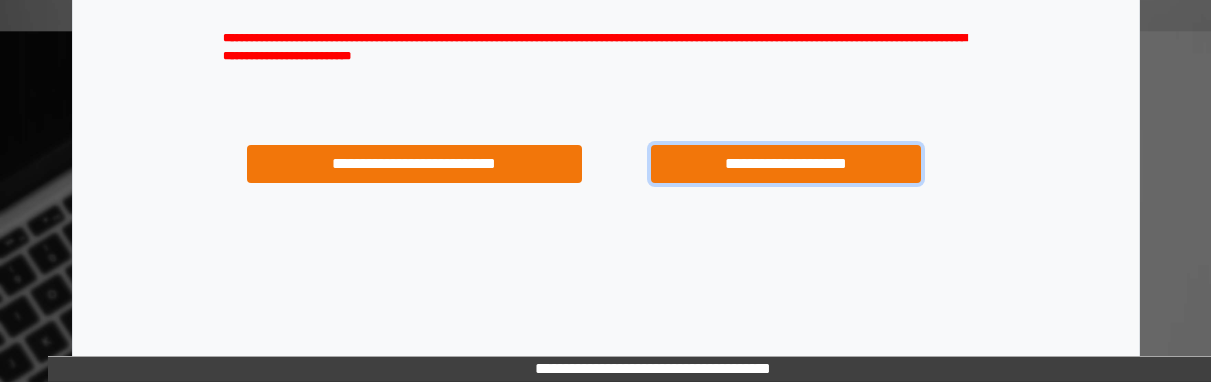 click on "**********" at bounding box center (785, 164) 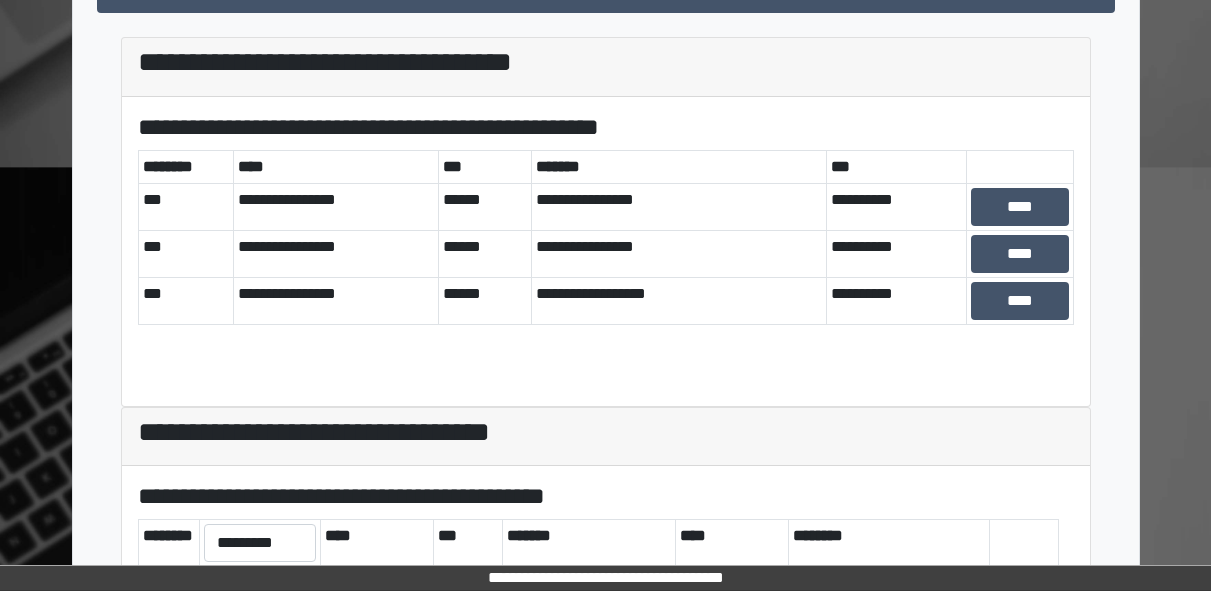 scroll, scrollTop: 748, scrollLeft: 0, axis: vertical 